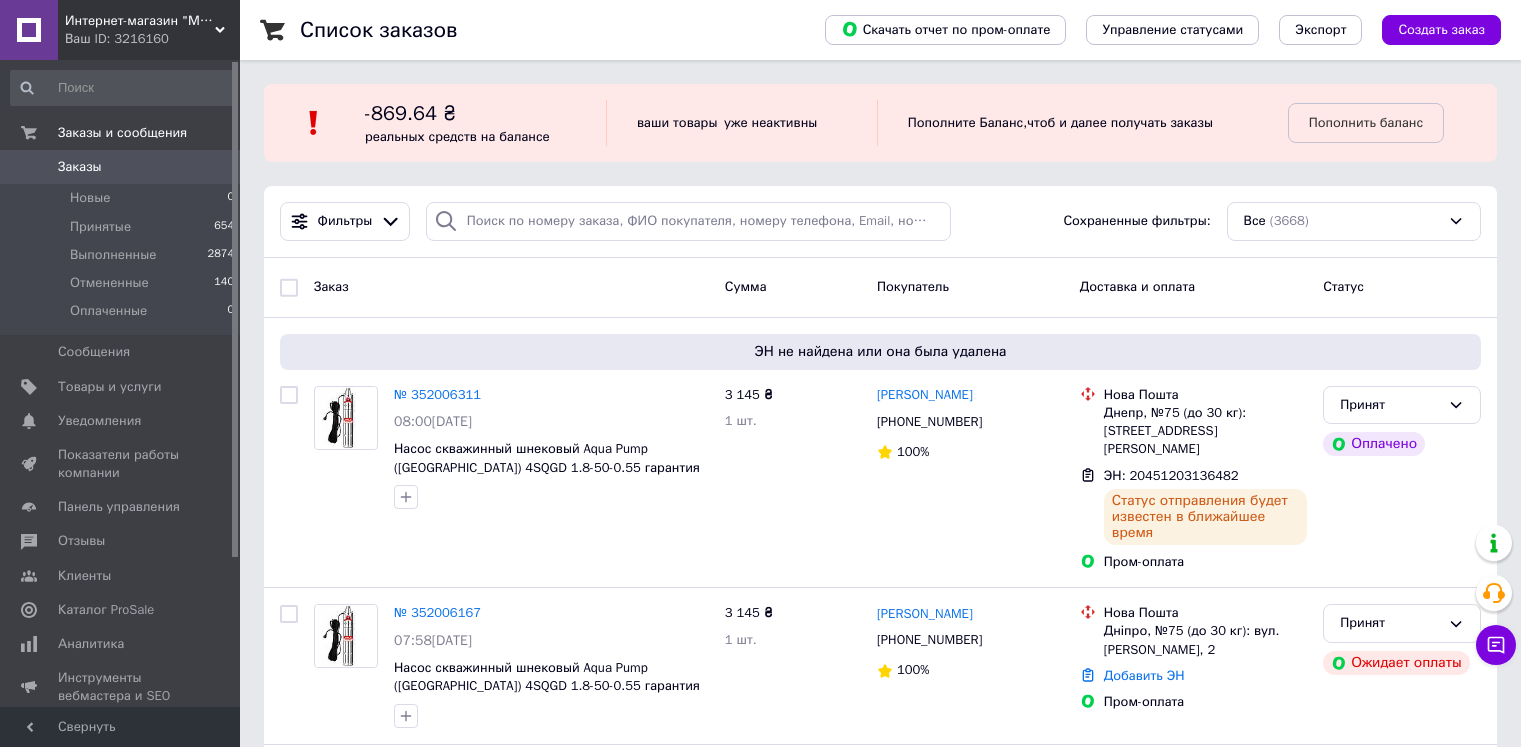scroll, scrollTop: 0, scrollLeft: 0, axis: both 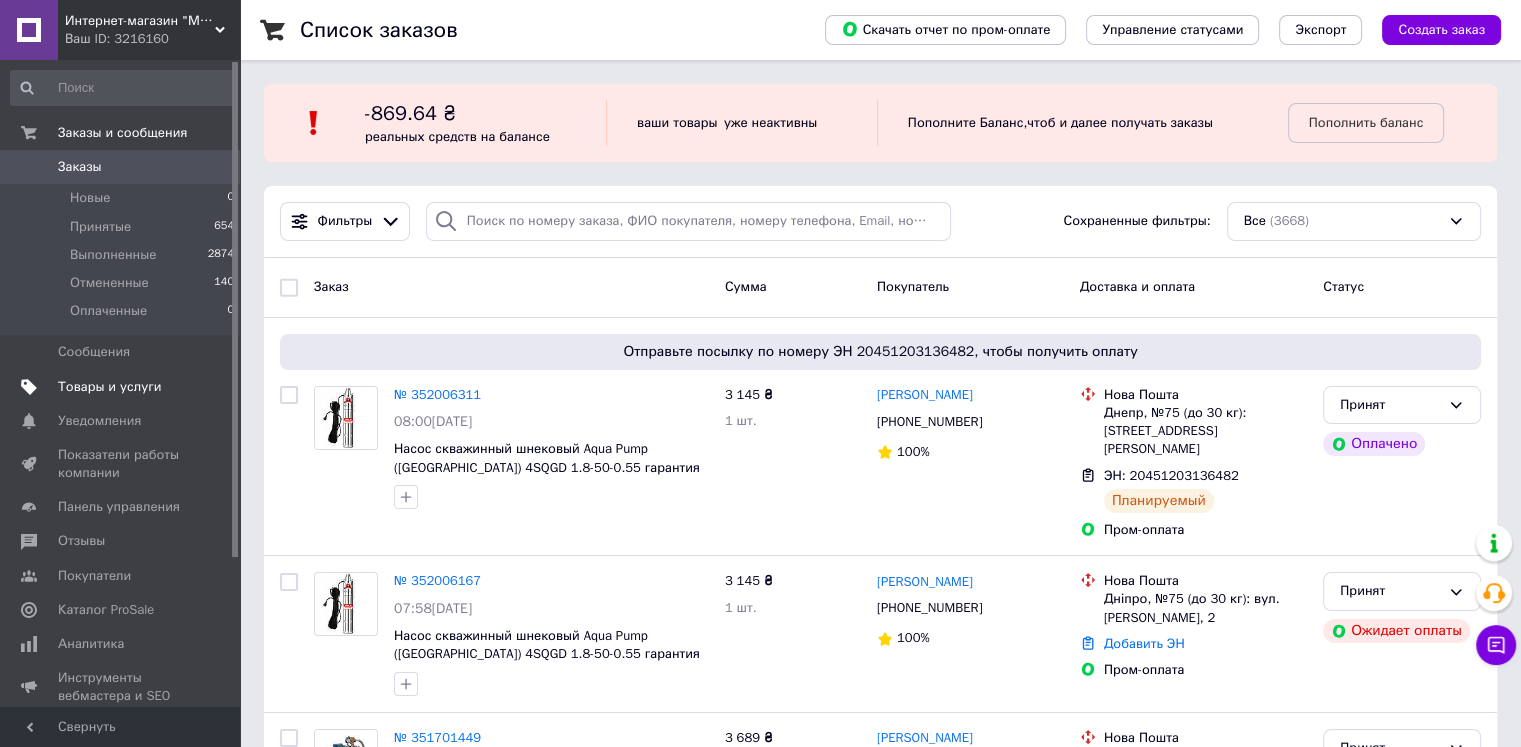 click on "Товары и услуги" at bounding box center [110, 387] 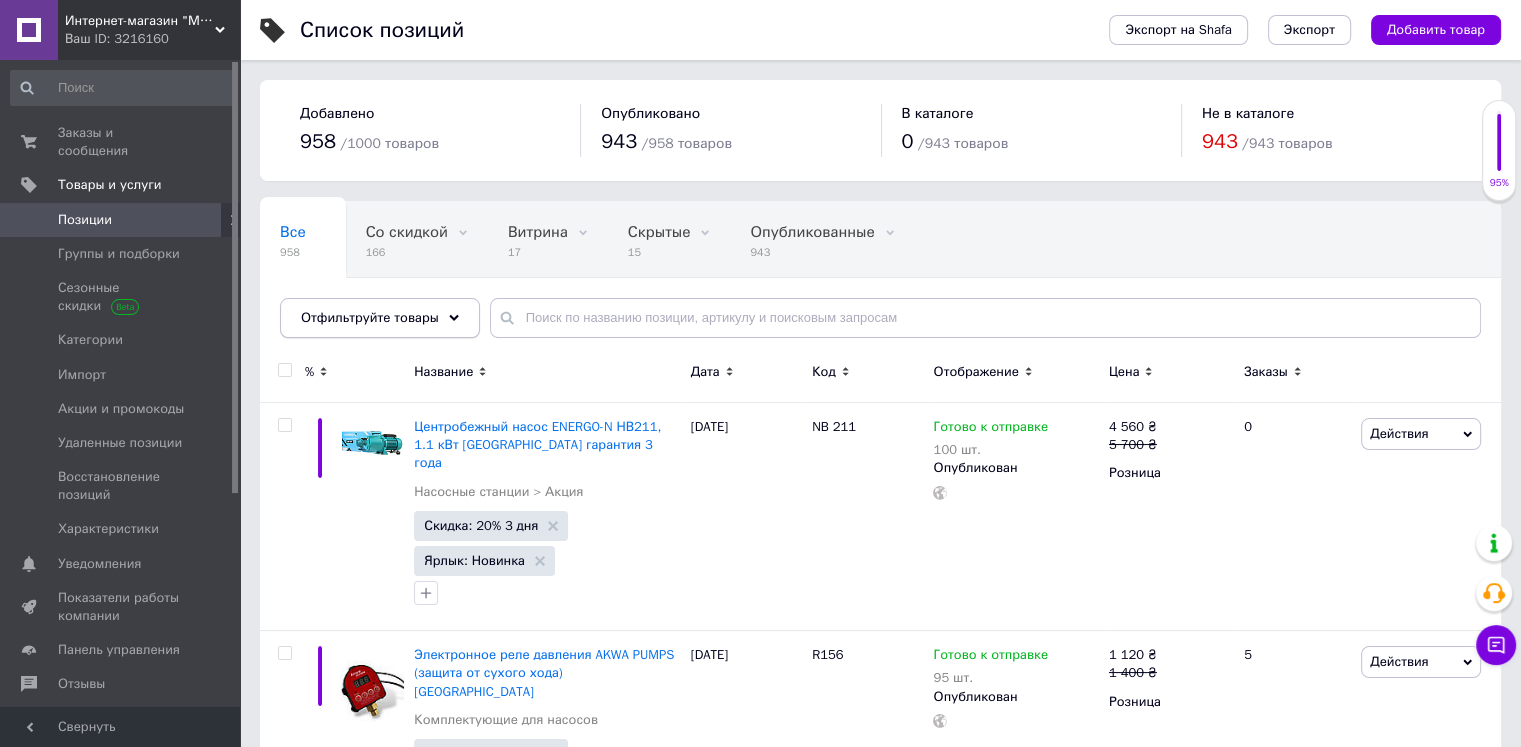 click on "Отфильтруйте товары" at bounding box center (370, 317) 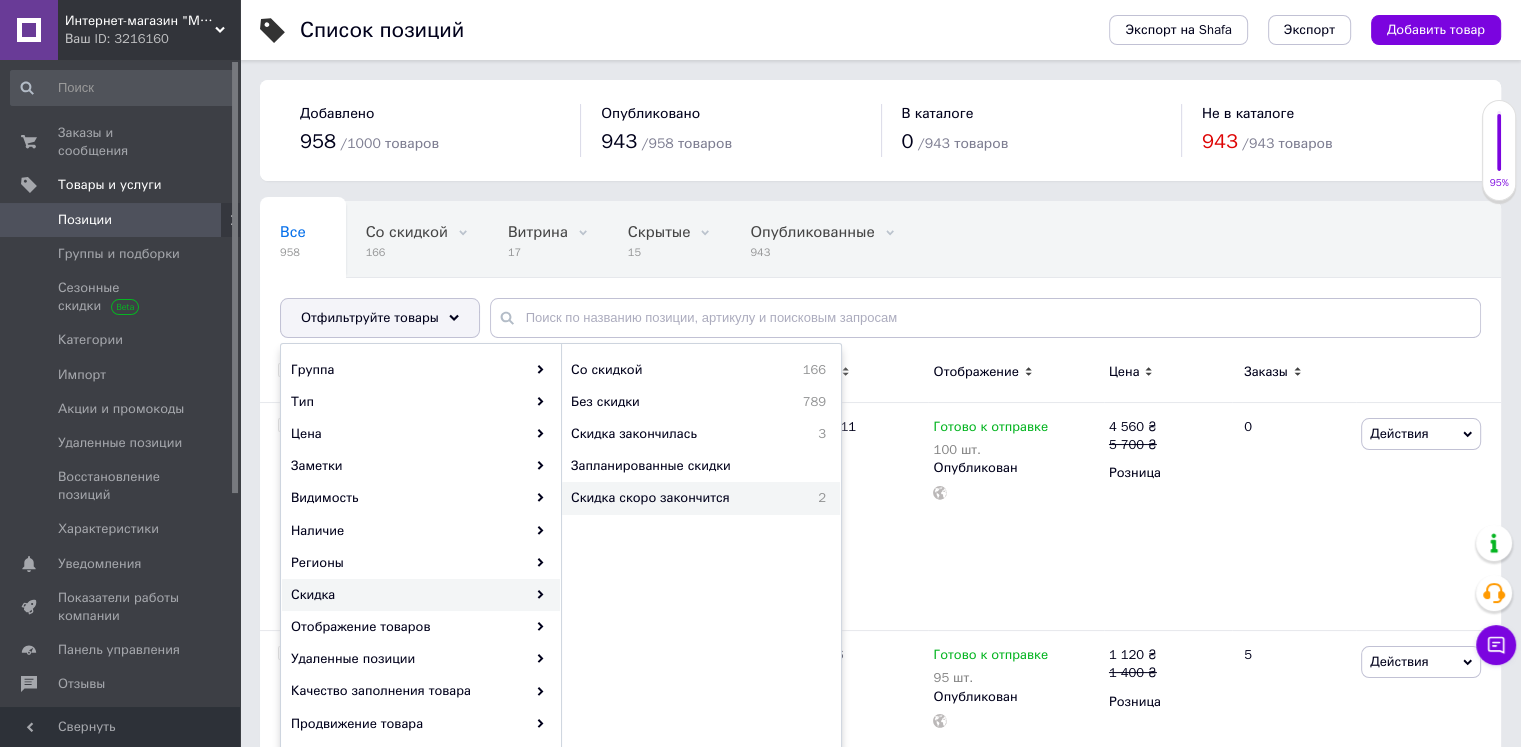 click on "Скидка скоро закончится" at bounding box center [685, 498] 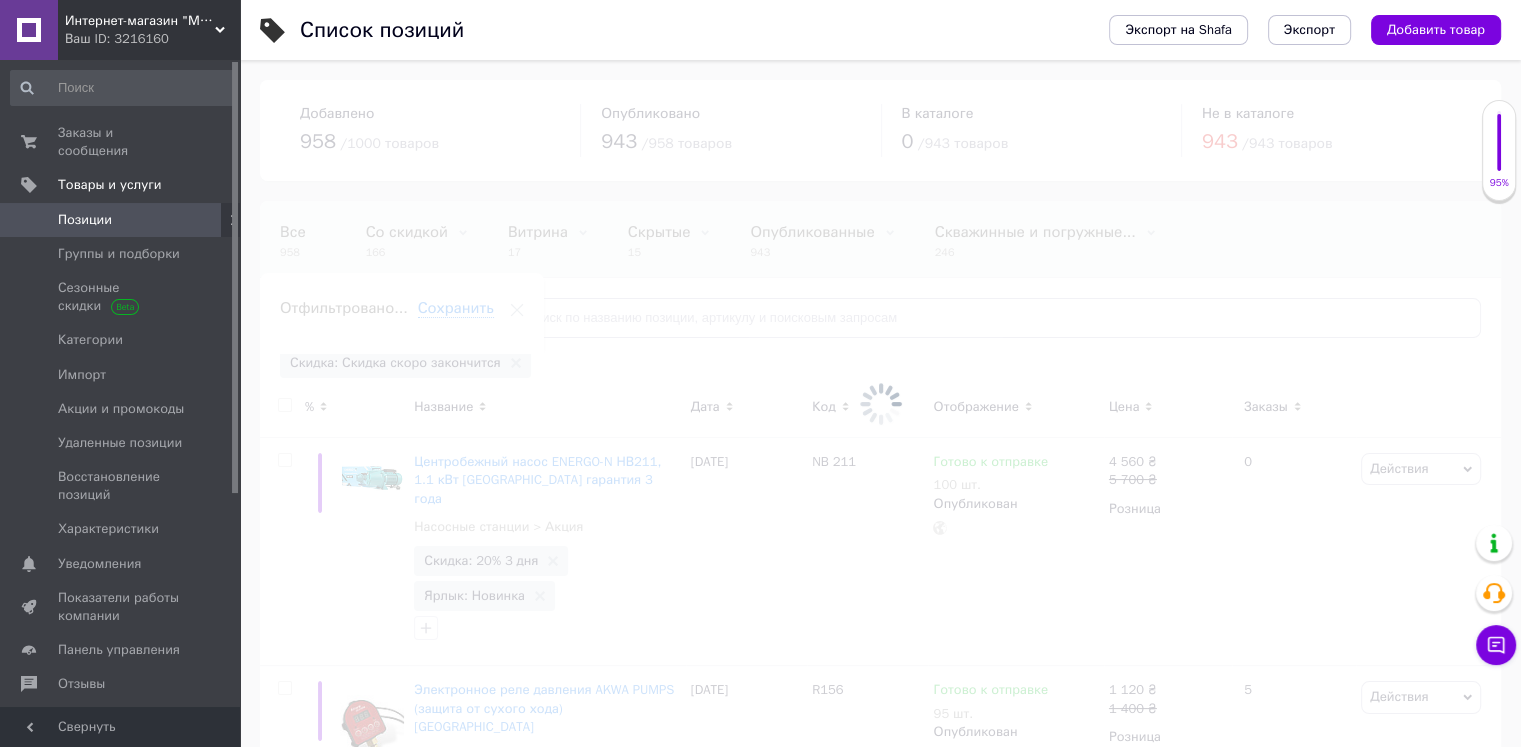 scroll, scrollTop: 0, scrollLeft: 104, axis: horizontal 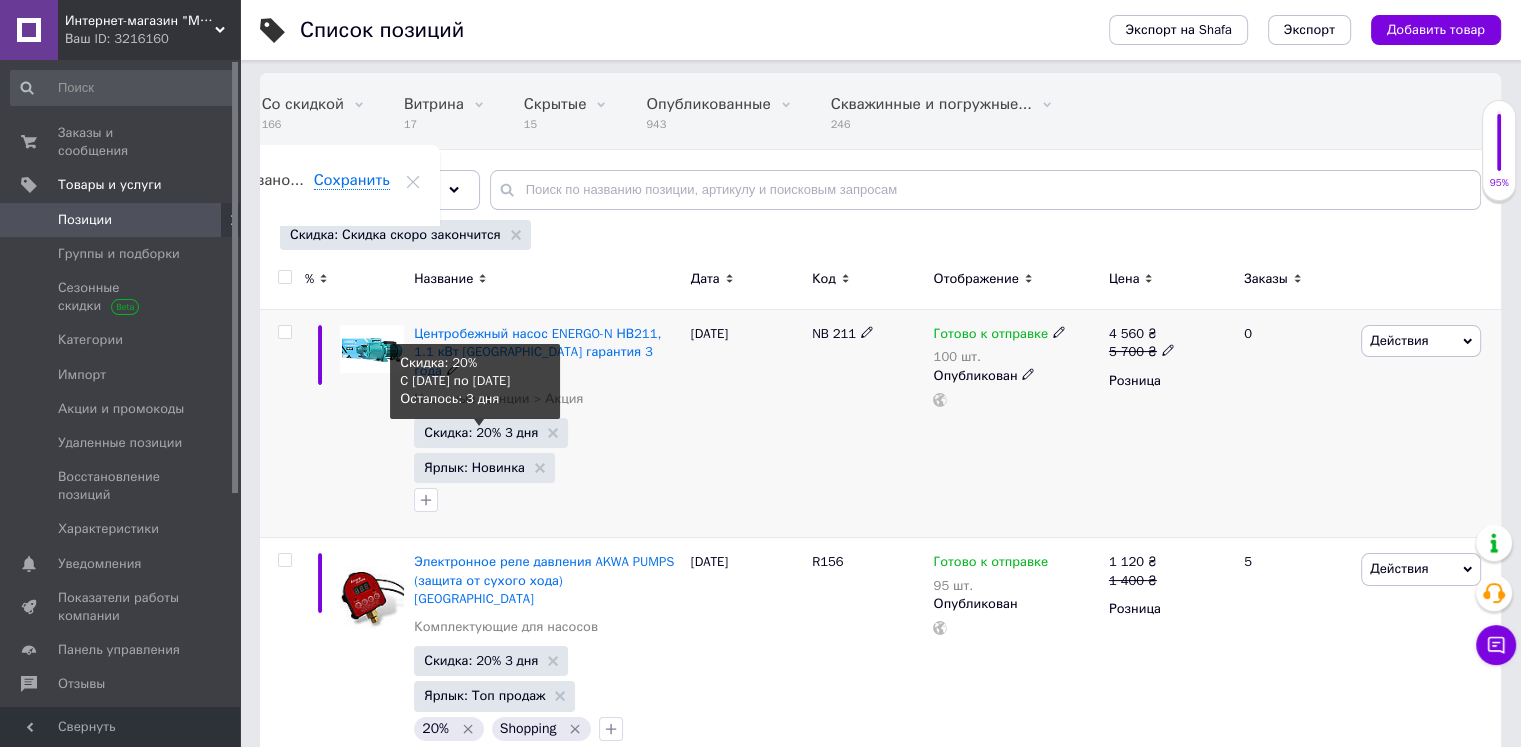 click on "Скидка: 20% 3 дня" at bounding box center (481, 432) 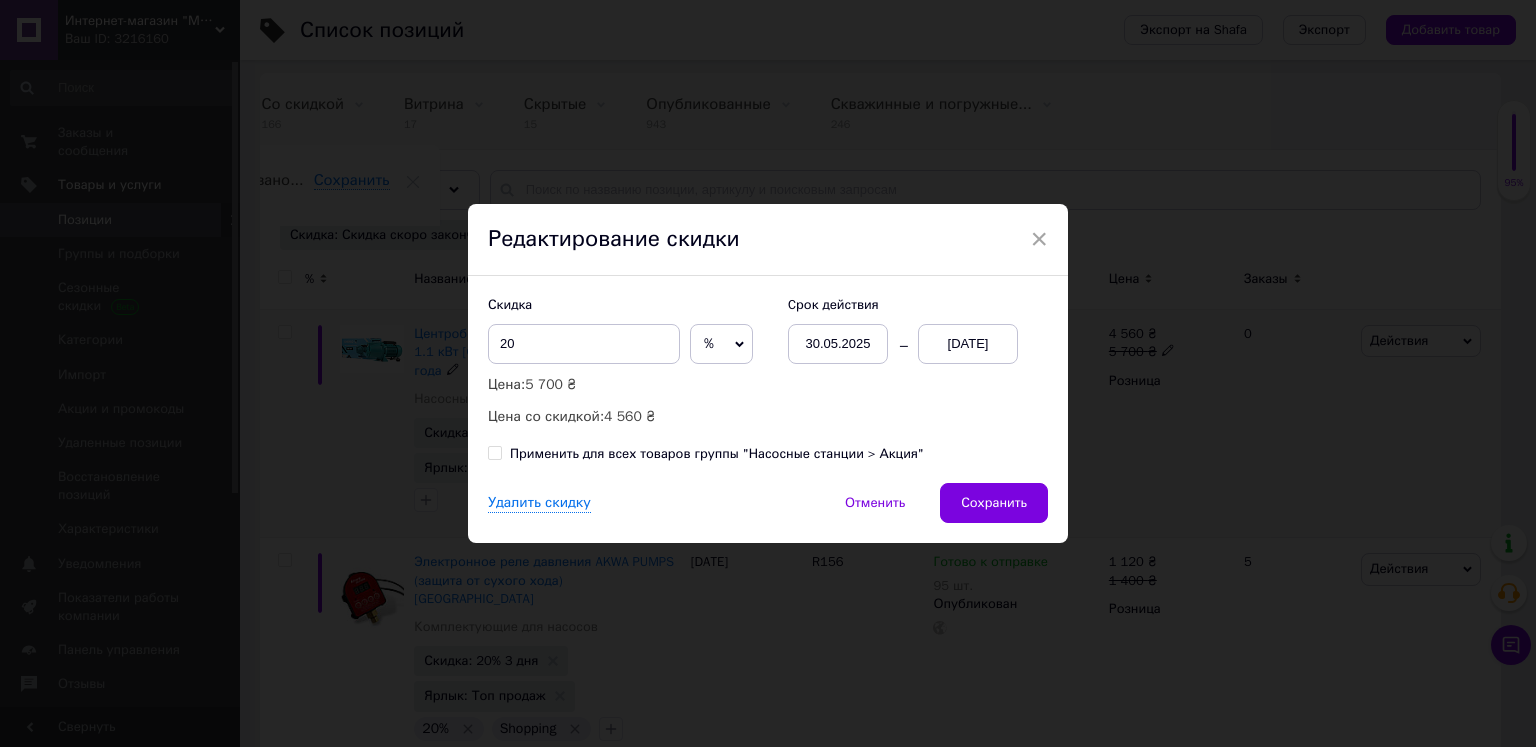 click on "13.07.2025" at bounding box center (968, 344) 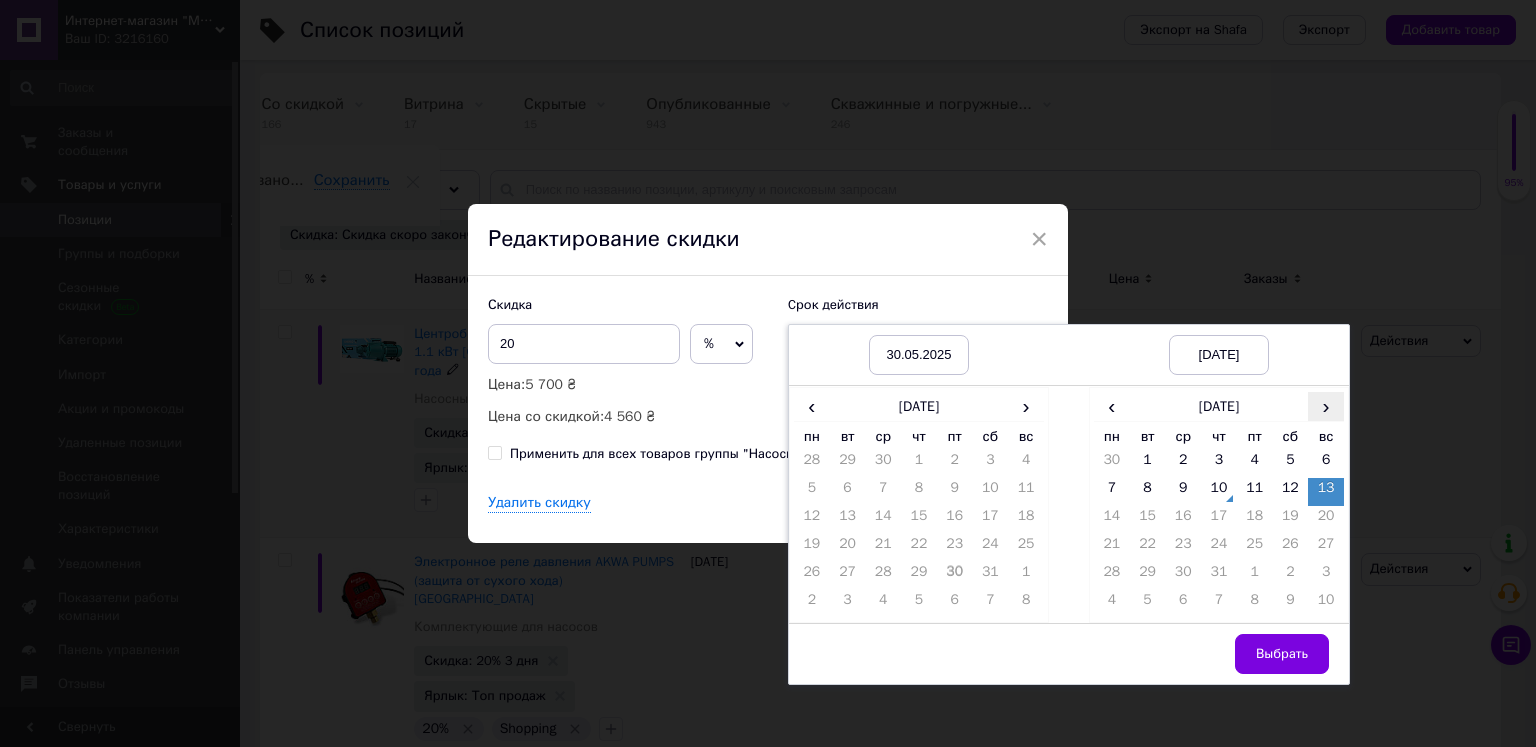 click on "›" at bounding box center (1326, 406) 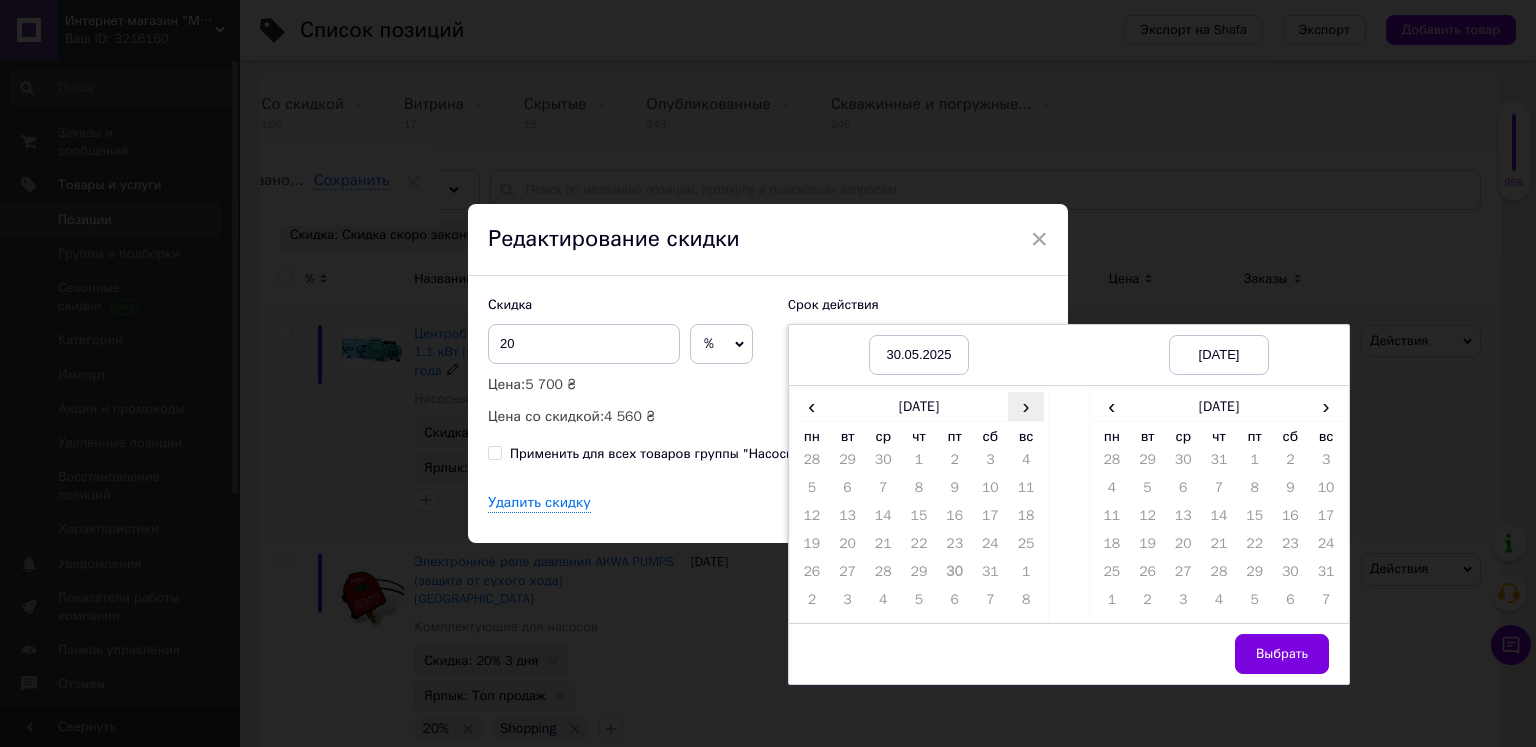 click on "›" at bounding box center (1026, 406) 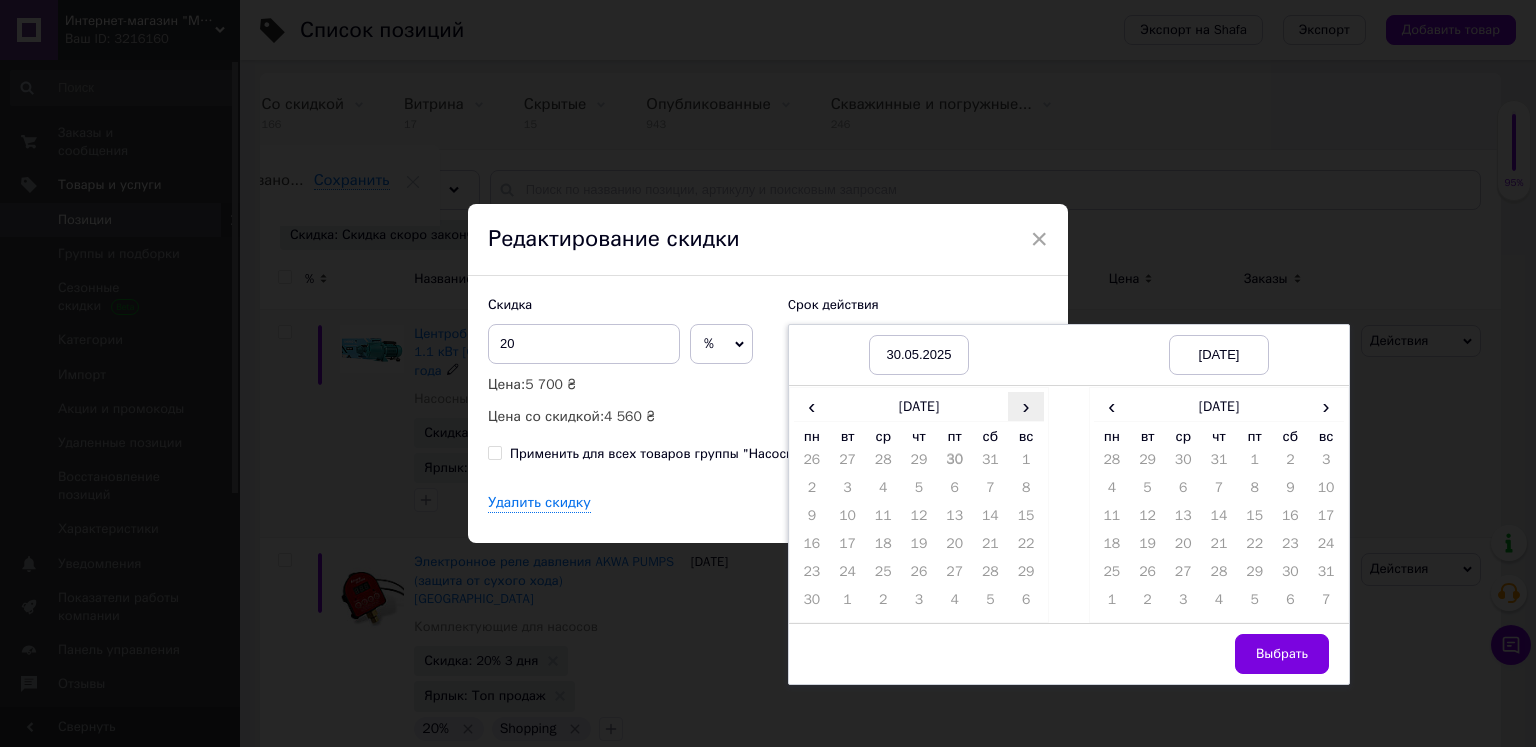 click on "›" at bounding box center (1026, 406) 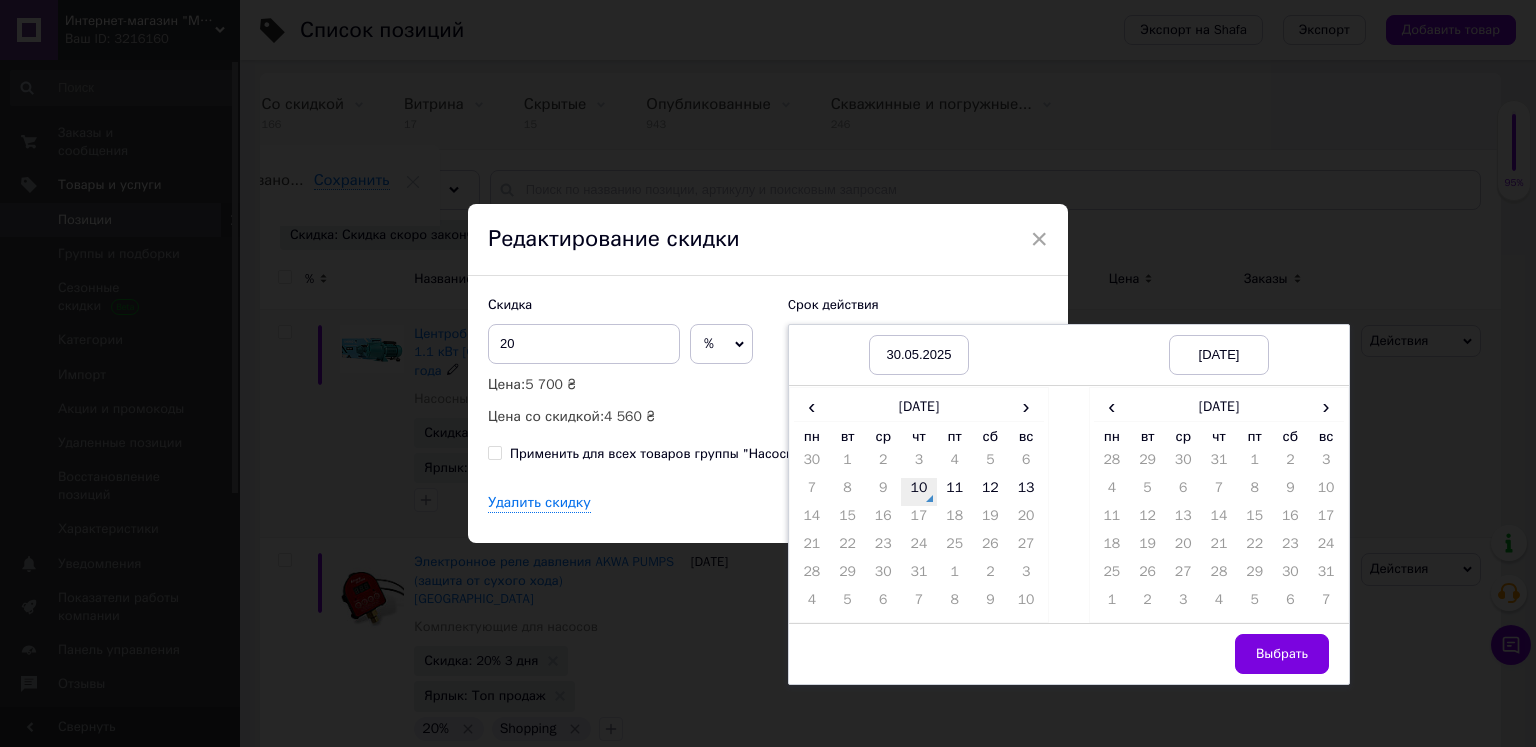 click on "10" at bounding box center (919, 492) 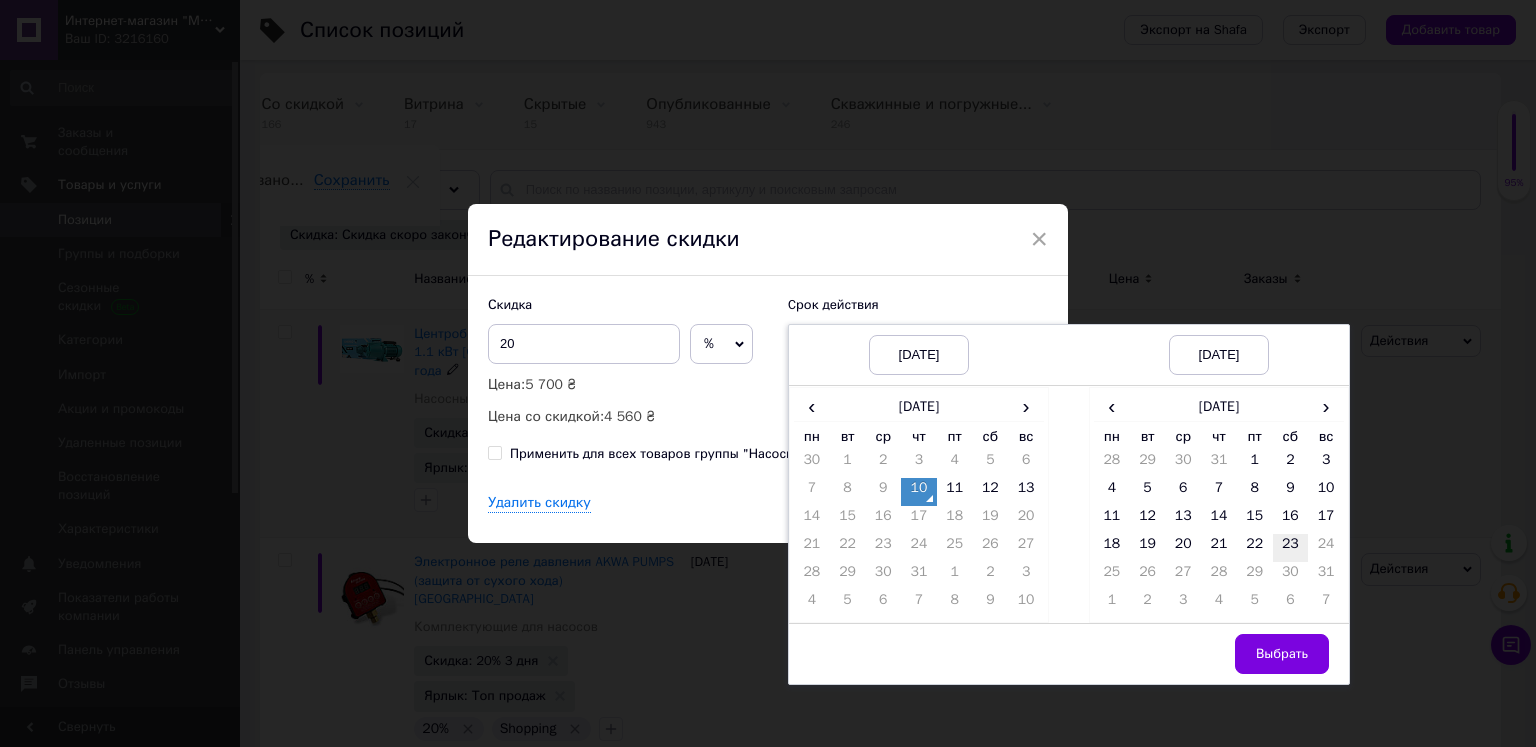 click on "23" at bounding box center (1291, 548) 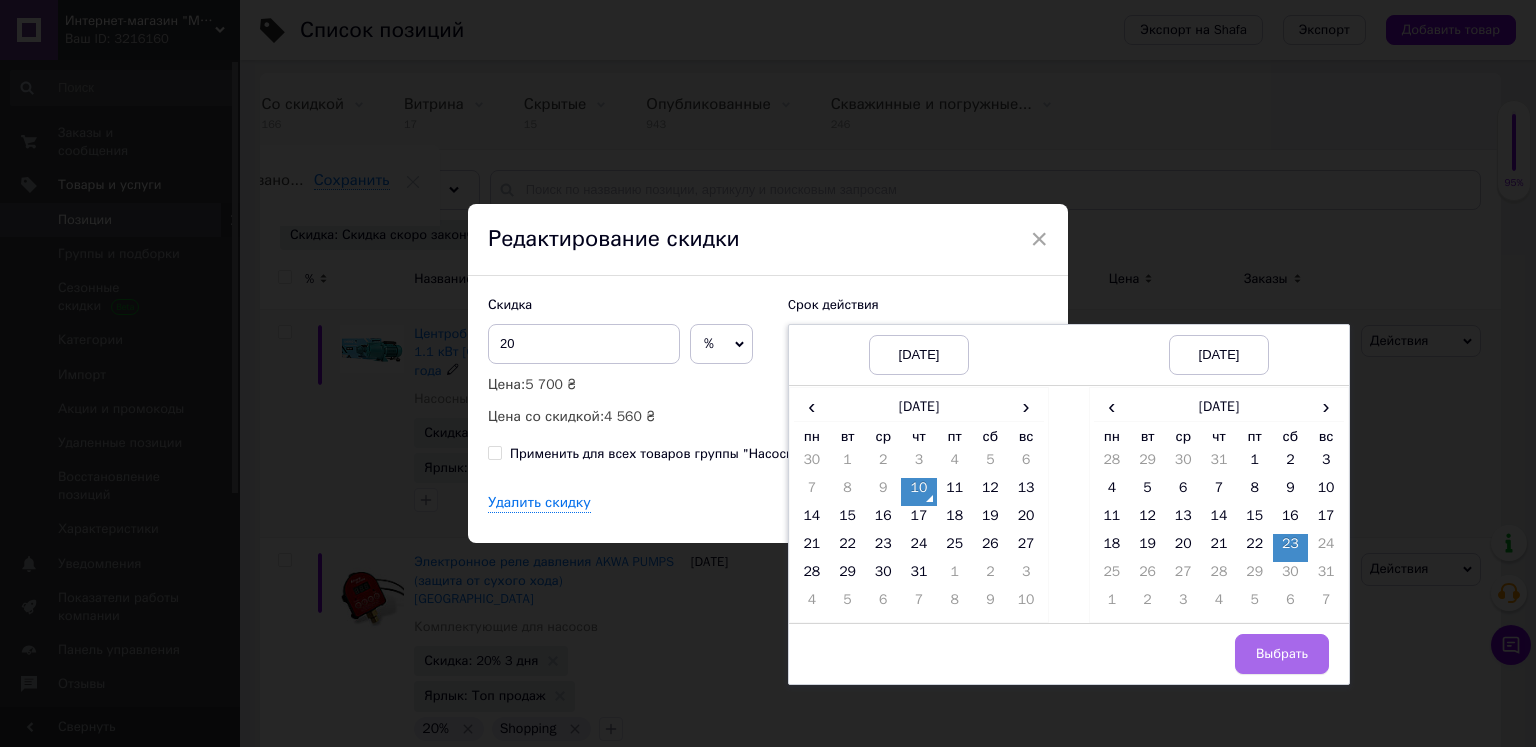 click on "Выбрать" at bounding box center [1282, 654] 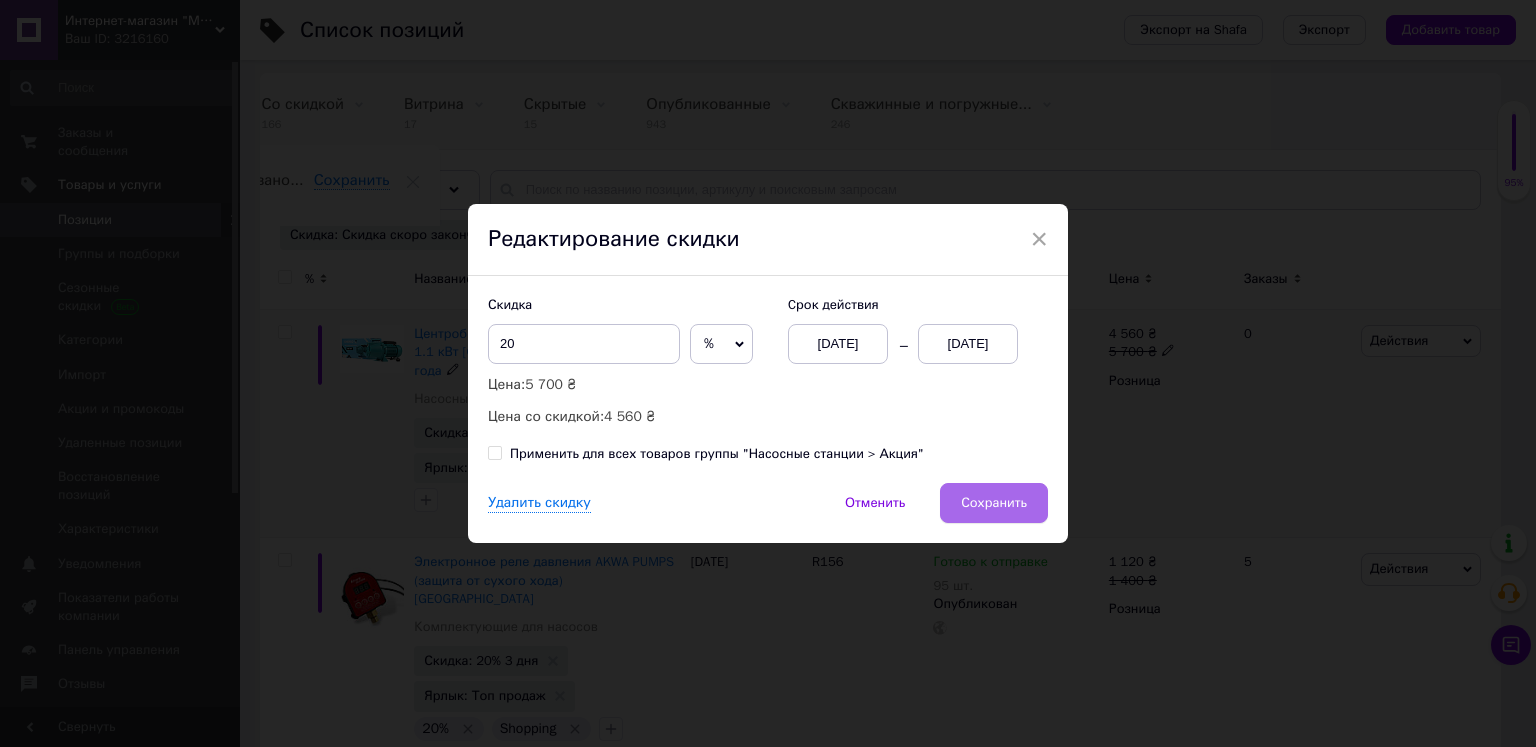 click on "Сохранить" at bounding box center [994, 503] 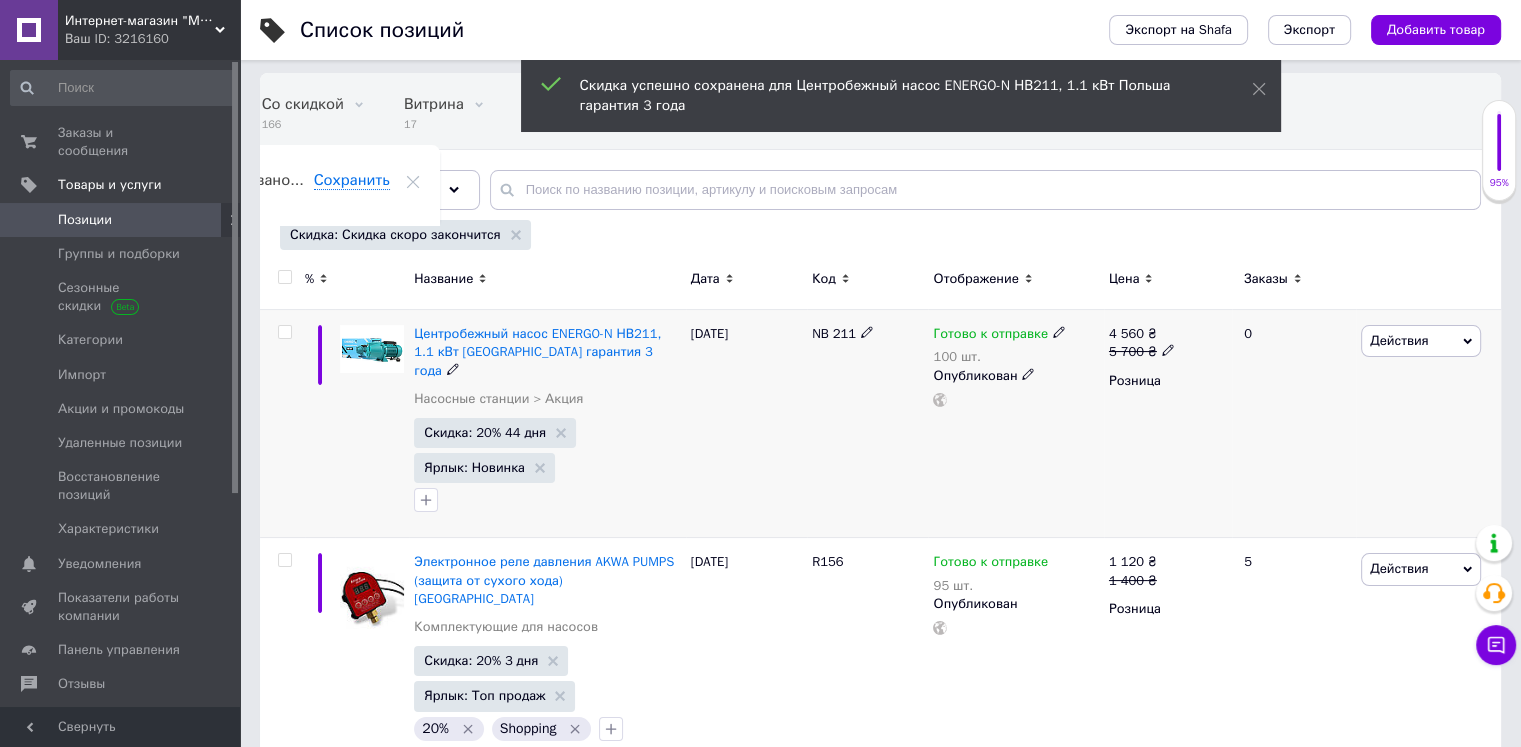 scroll, scrollTop: 0, scrollLeft: 104, axis: horizontal 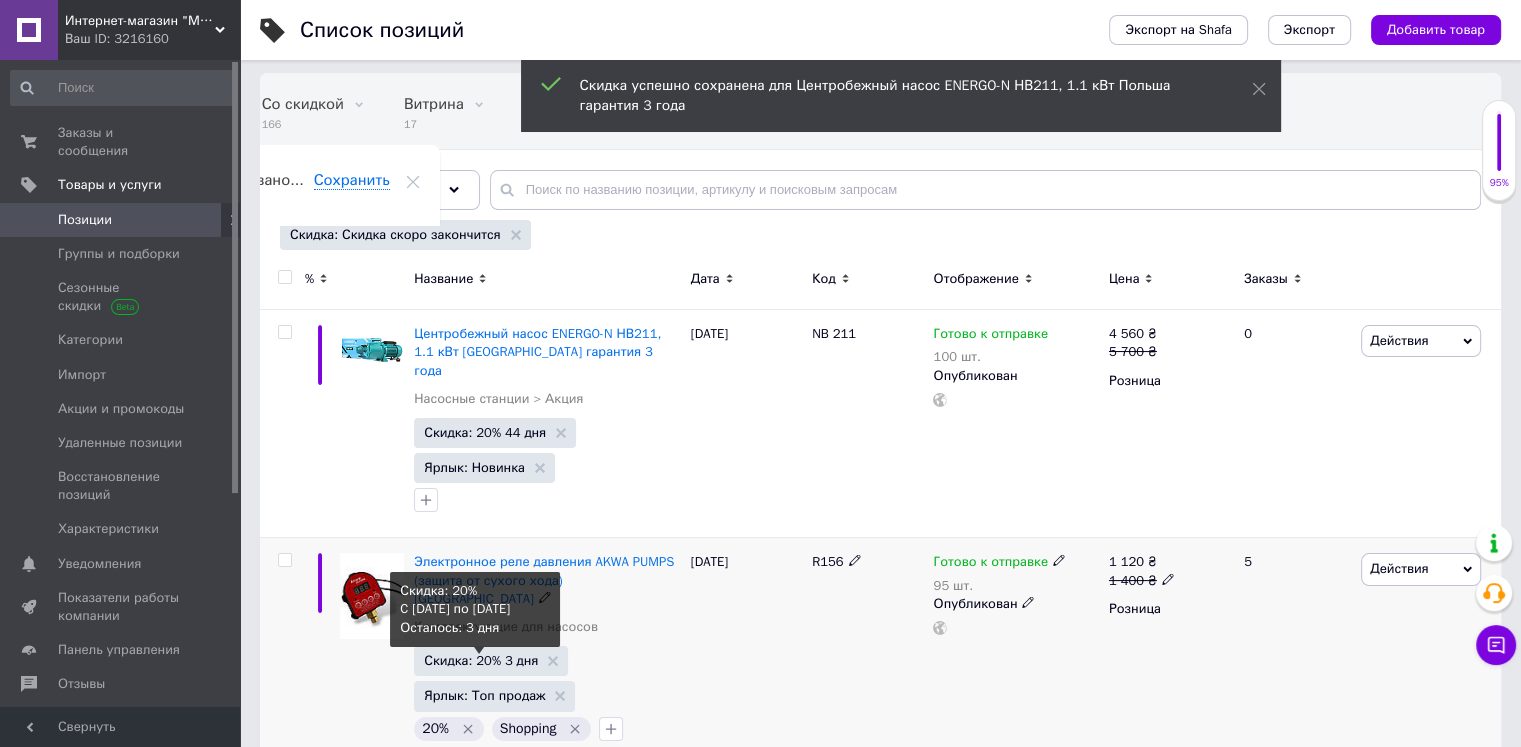 click on "Скидка: 20% 3 дня" at bounding box center [481, 660] 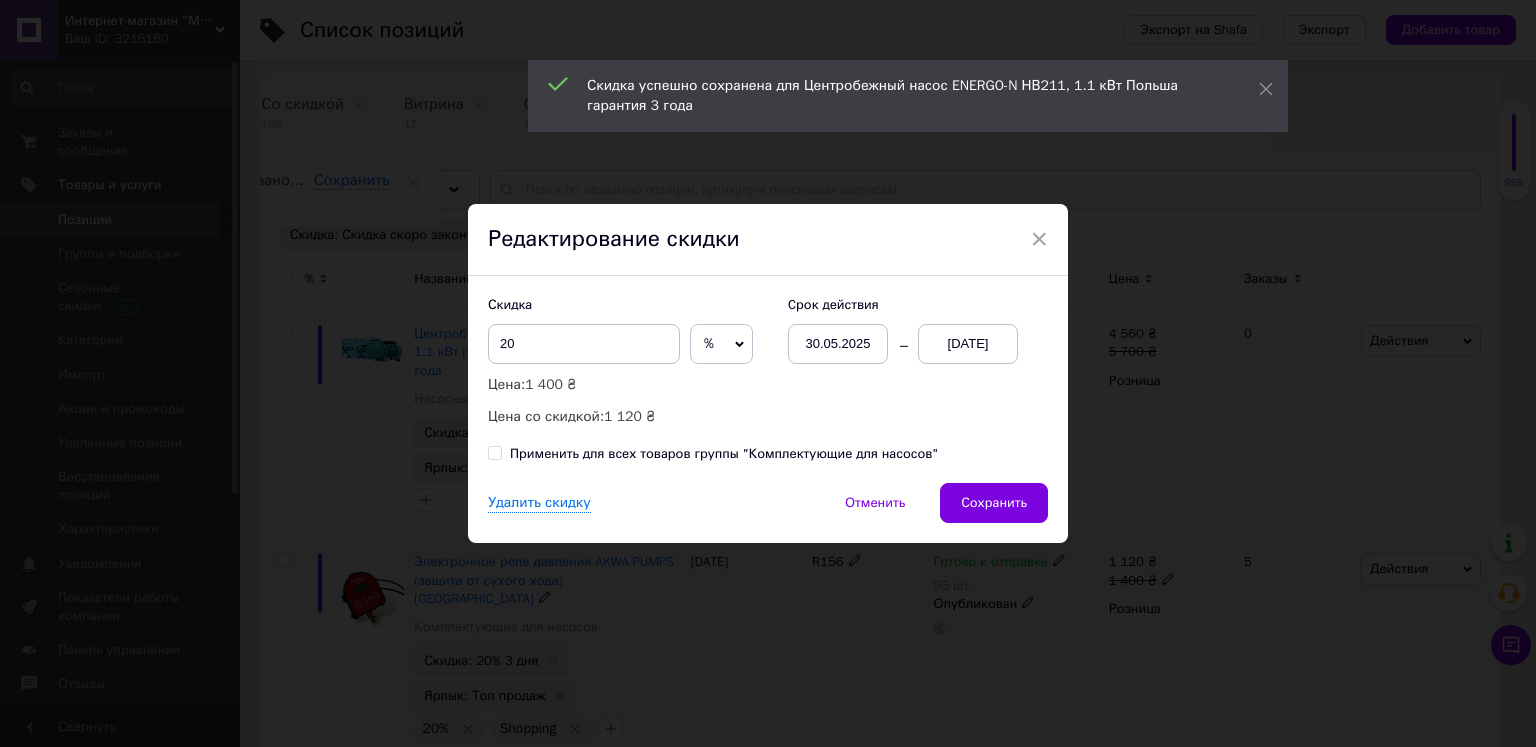 click on "30.05.2025" at bounding box center (838, 344) 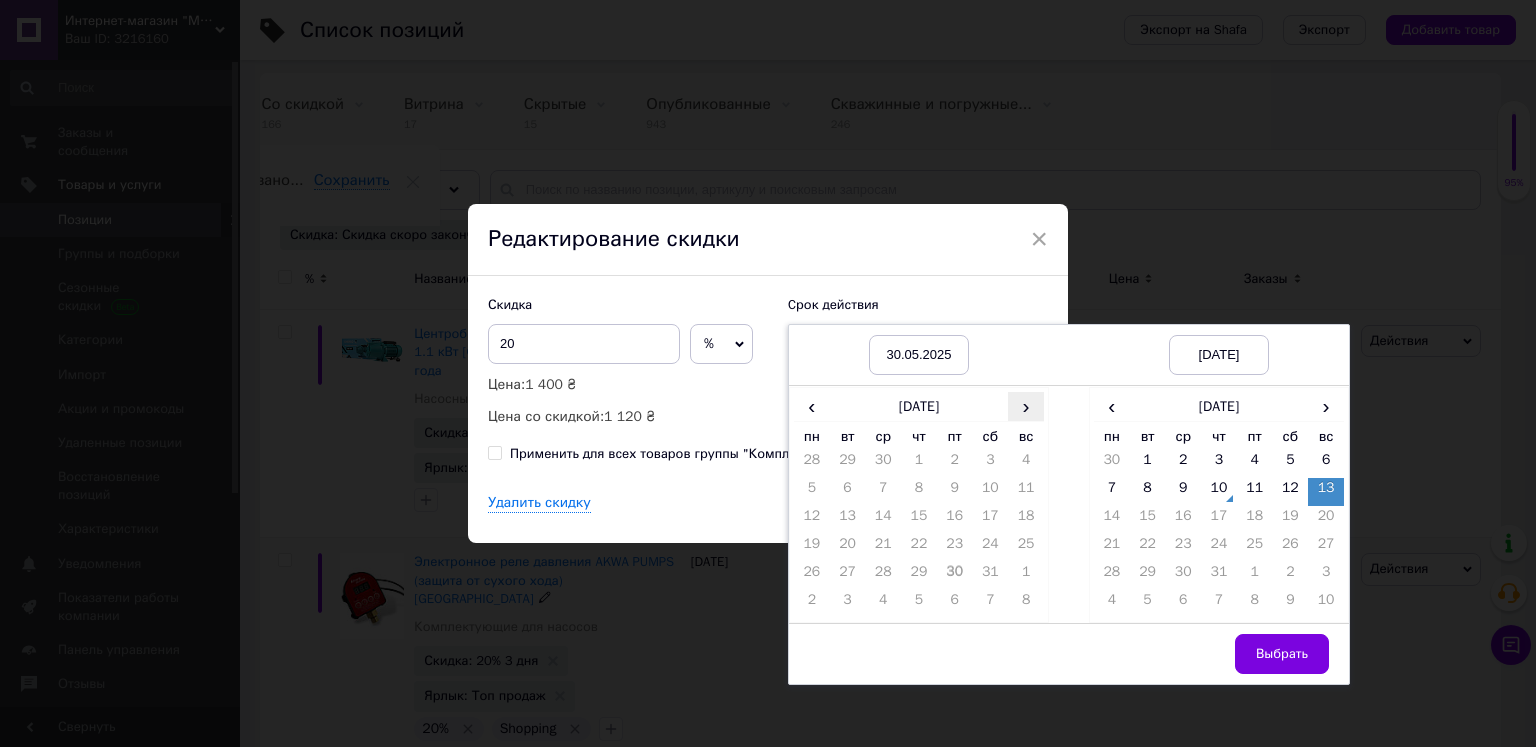 click on "›" at bounding box center (1026, 406) 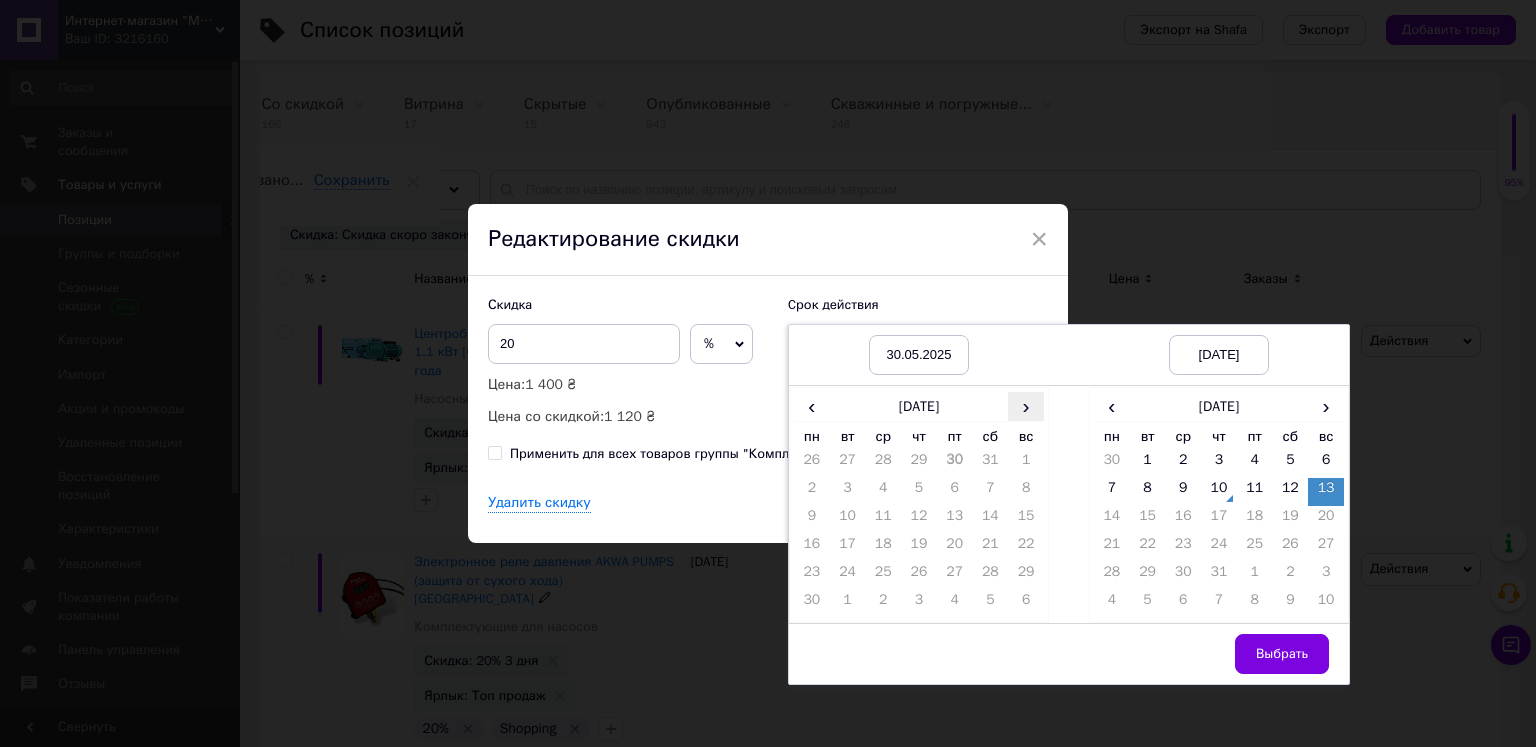 click on "›" at bounding box center [1026, 406] 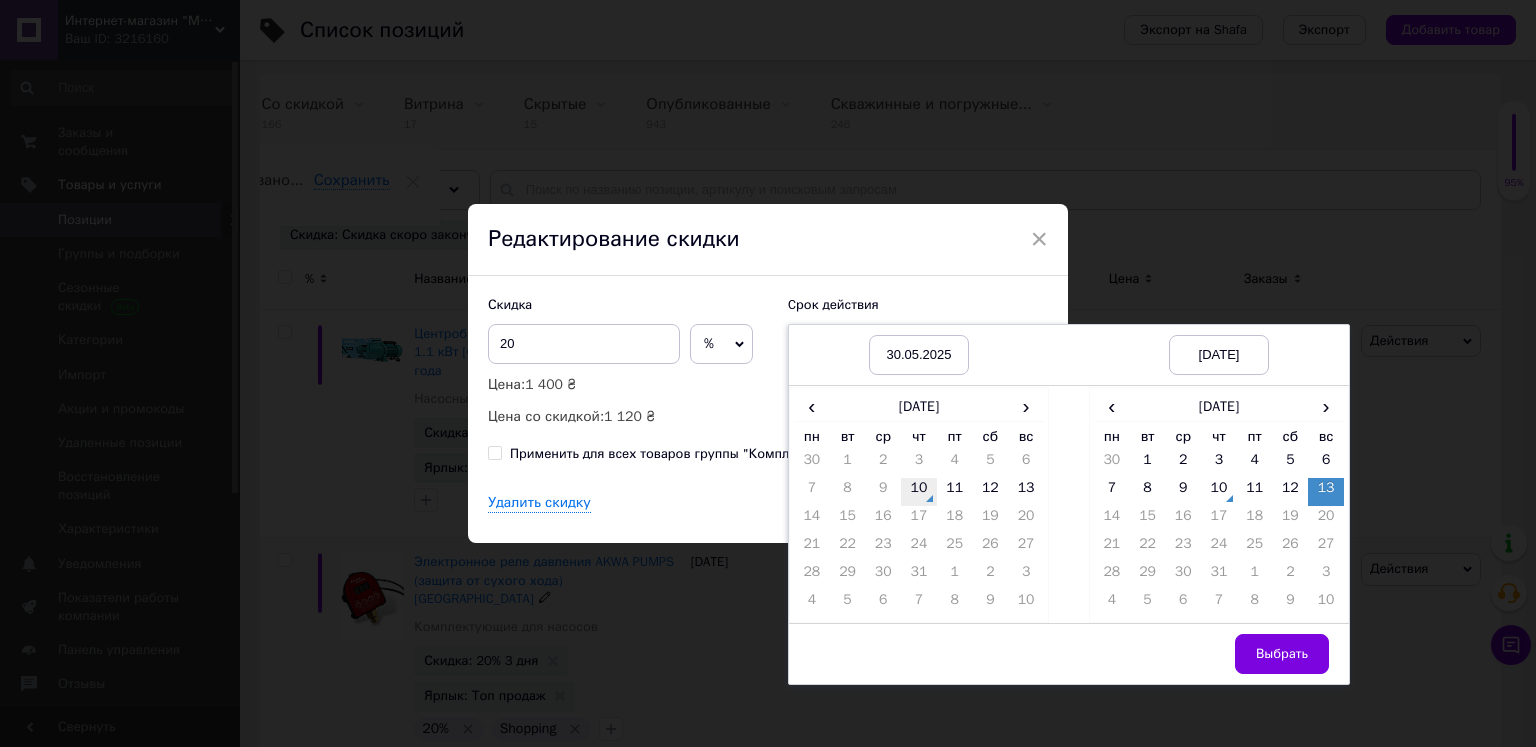 click on "10" at bounding box center [919, 492] 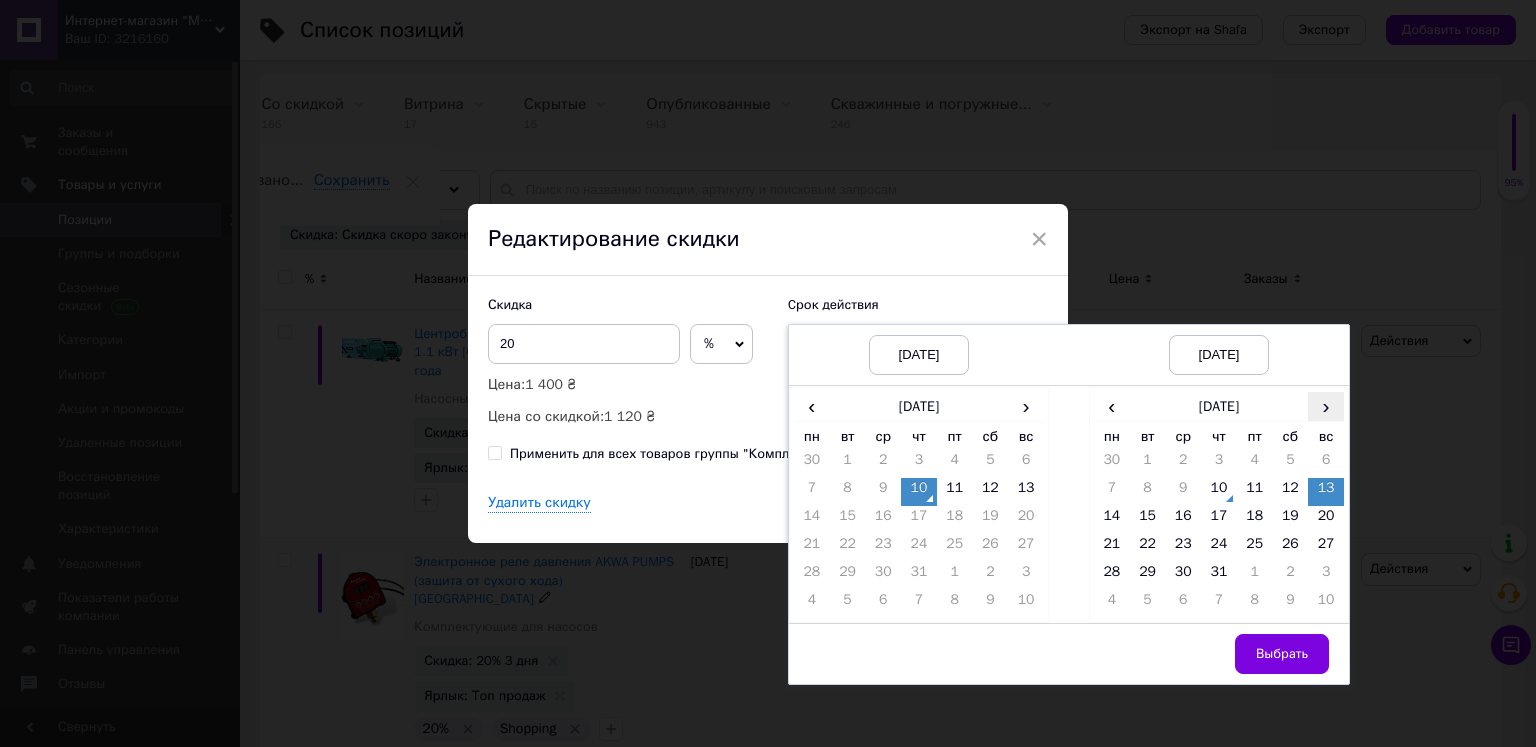 click on "›" at bounding box center (1326, 406) 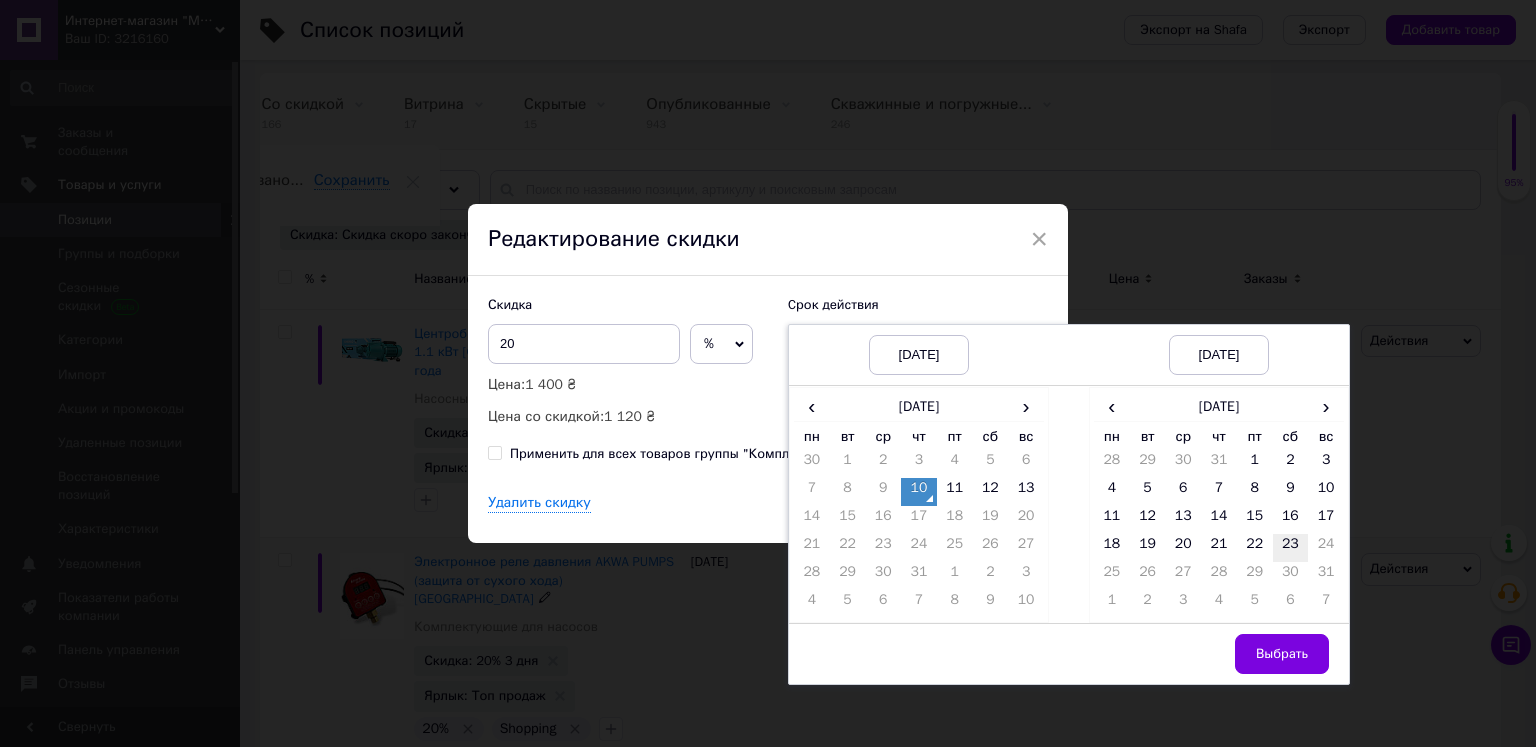 drag, startPoint x: 1292, startPoint y: 540, endPoint x: 1268, endPoint y: 582, distance: 48.373547 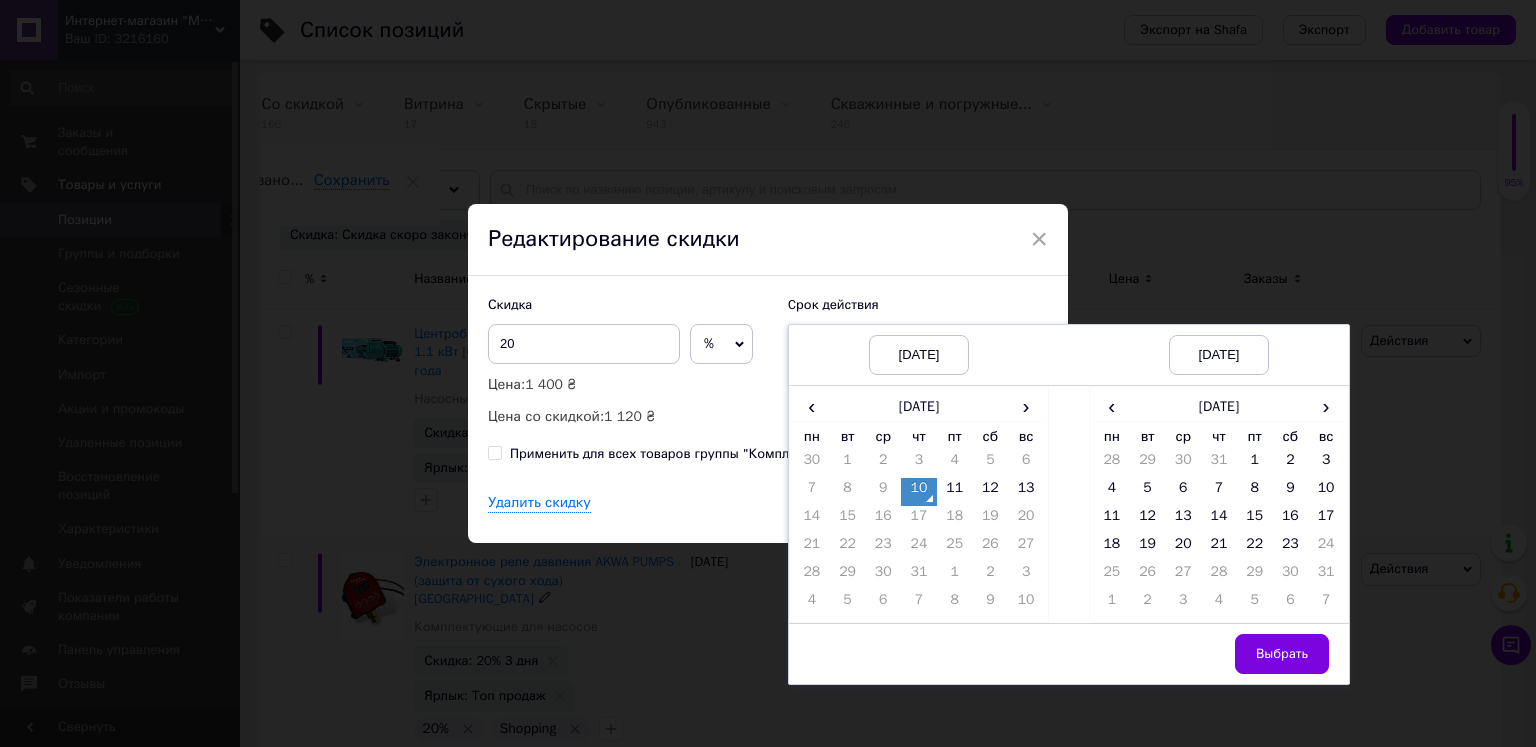 click on "23" at bounding box center [1291, 548] 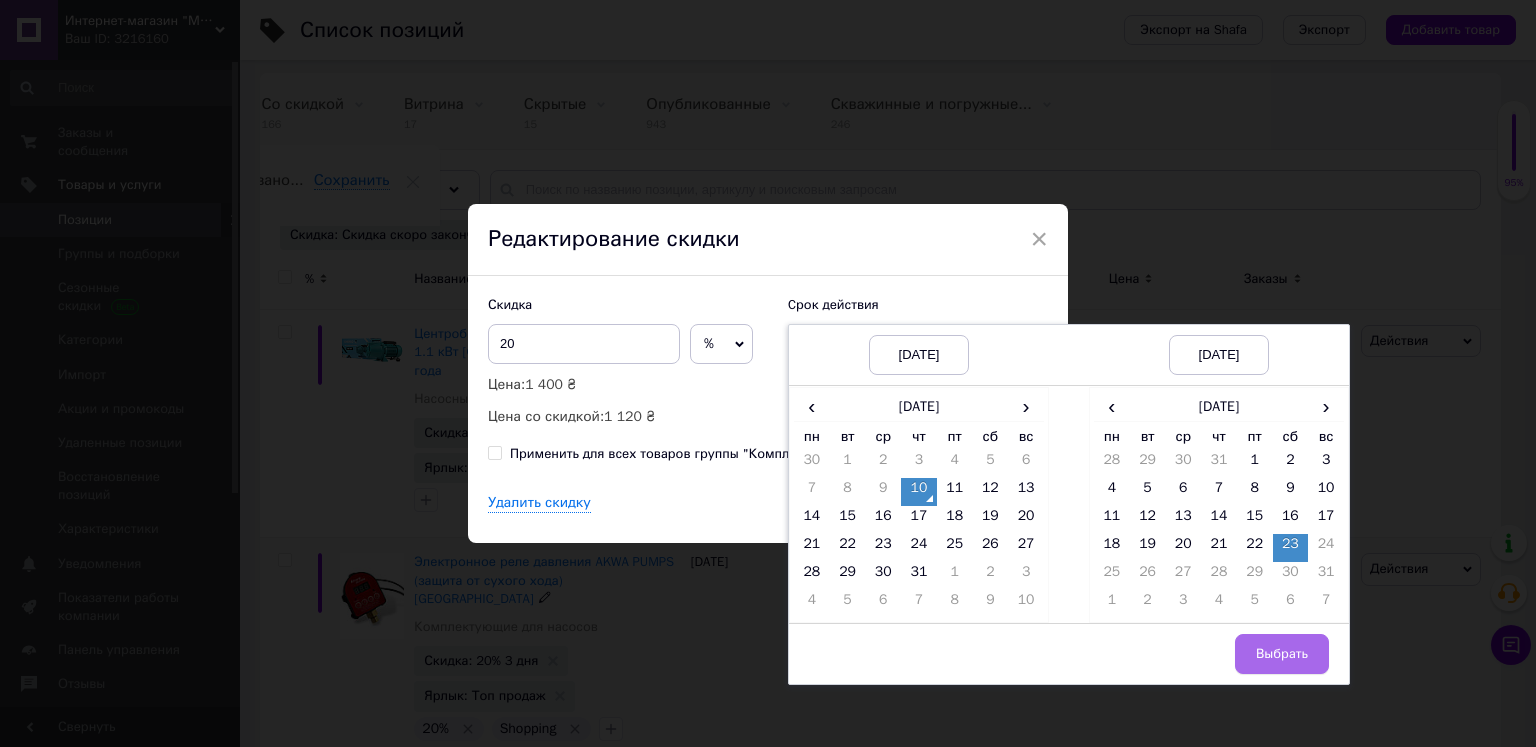 click on "Выбрать" at bounding box center (1282, 654) 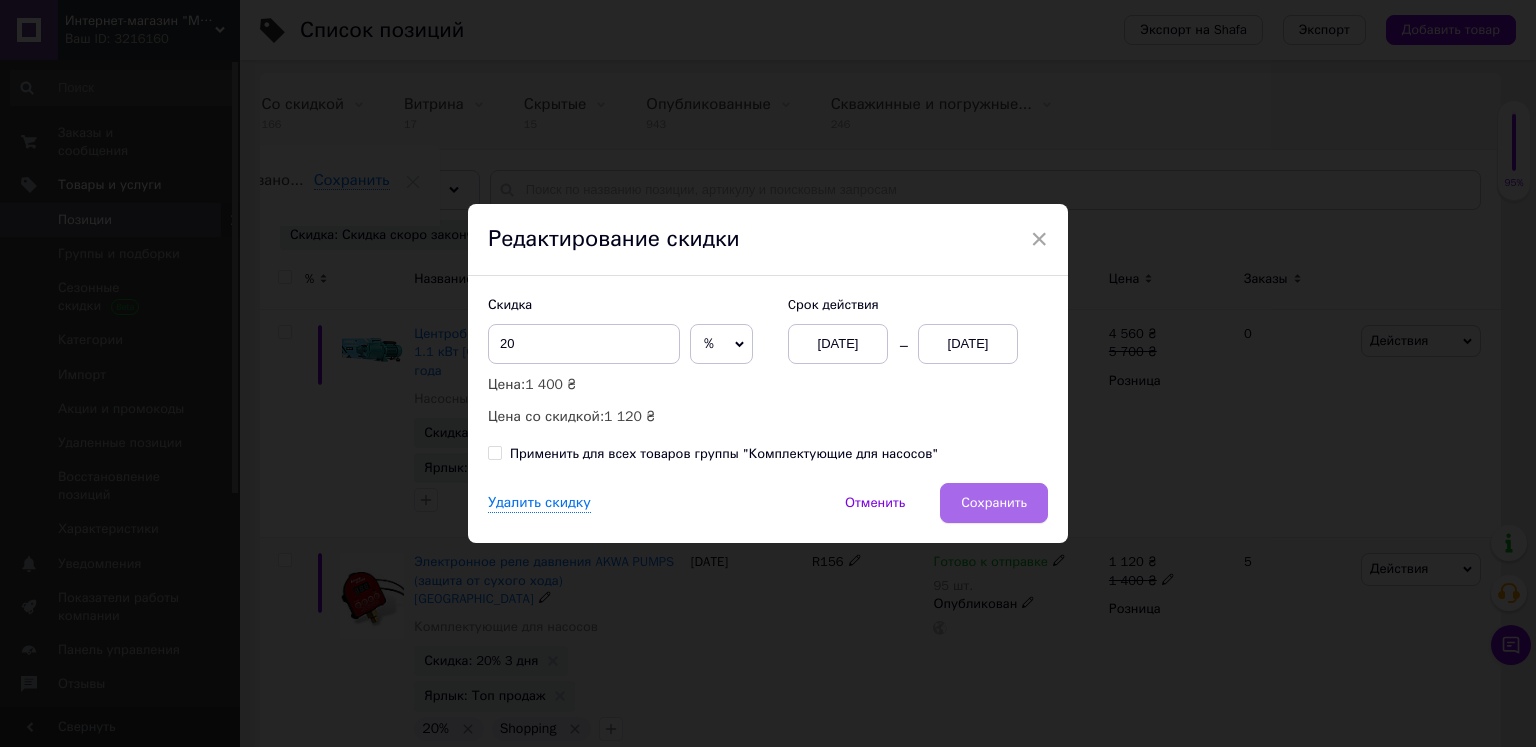 click on "Сохранить" at bounding box center [994, 503] 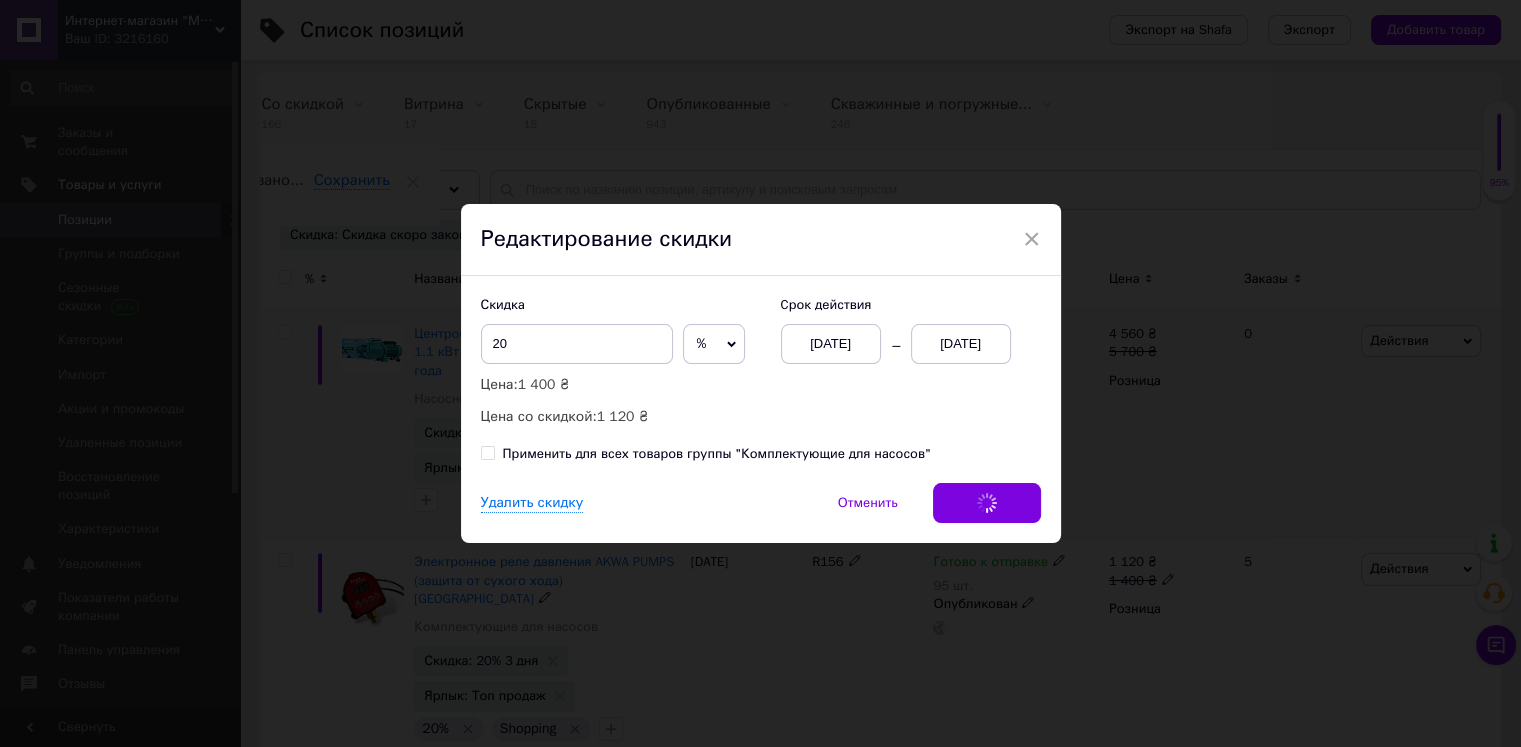 scroll, scrollTop: 0, scrollLeft: 104, axis: horizontal 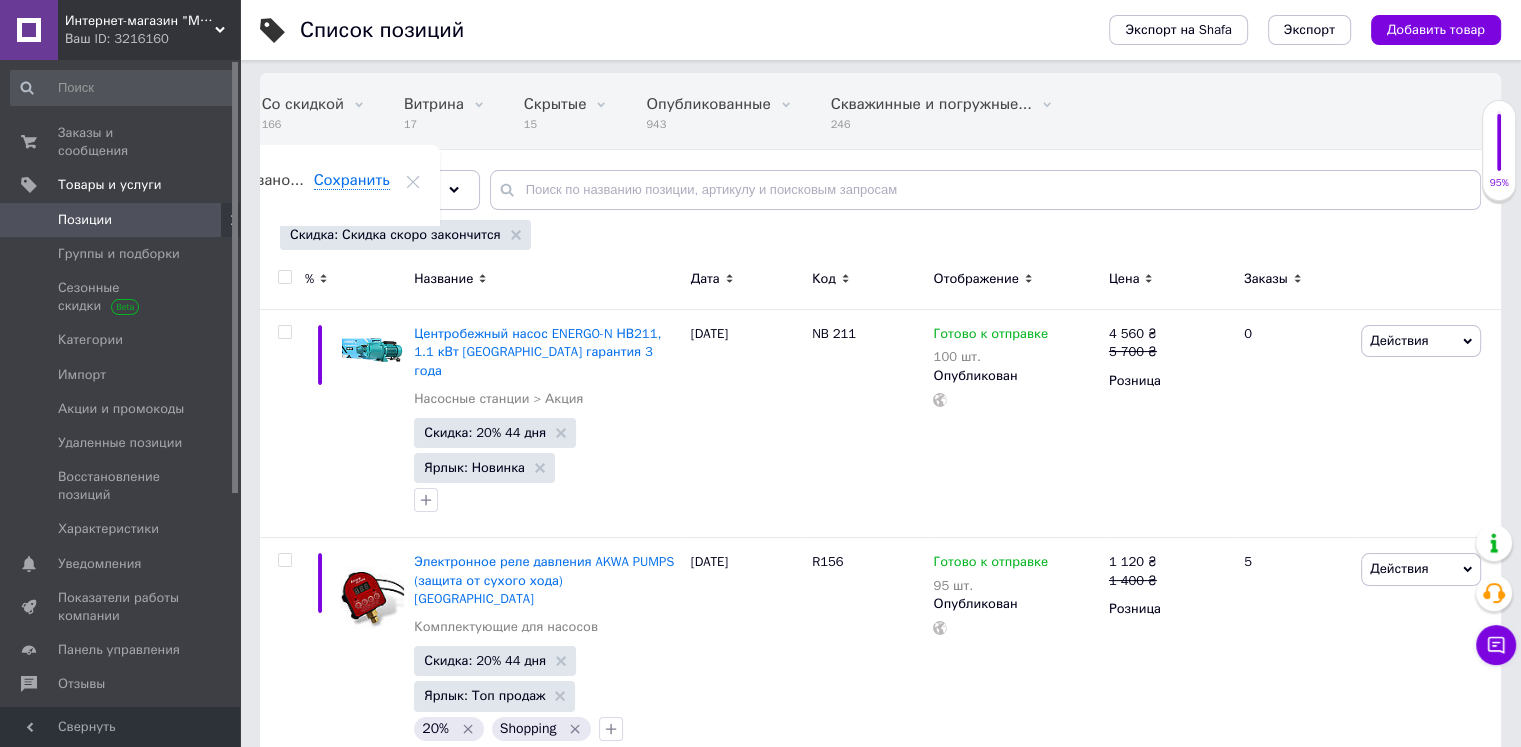 click on "Позиции" at bounding box center (121, 220) 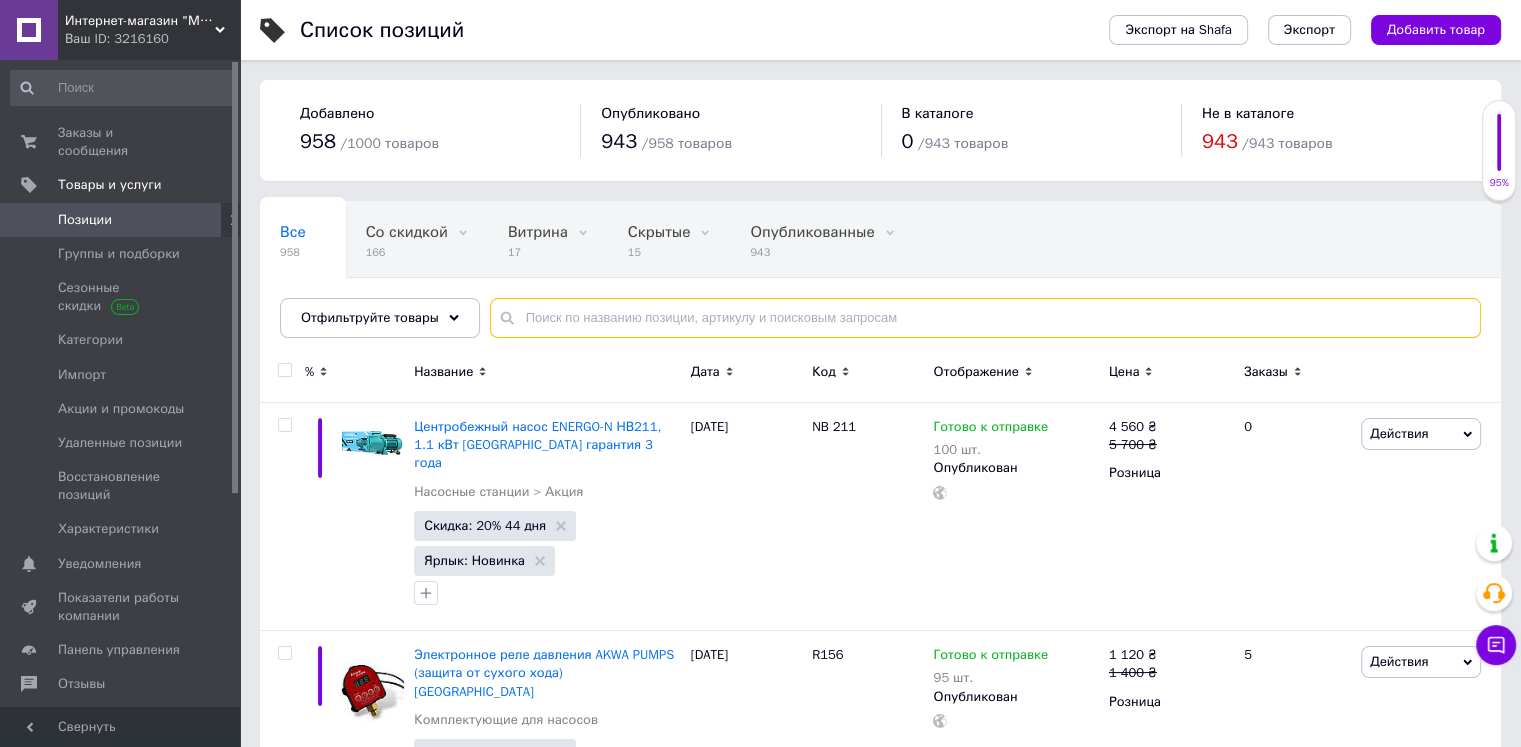 click at bounding box center (985, 318) 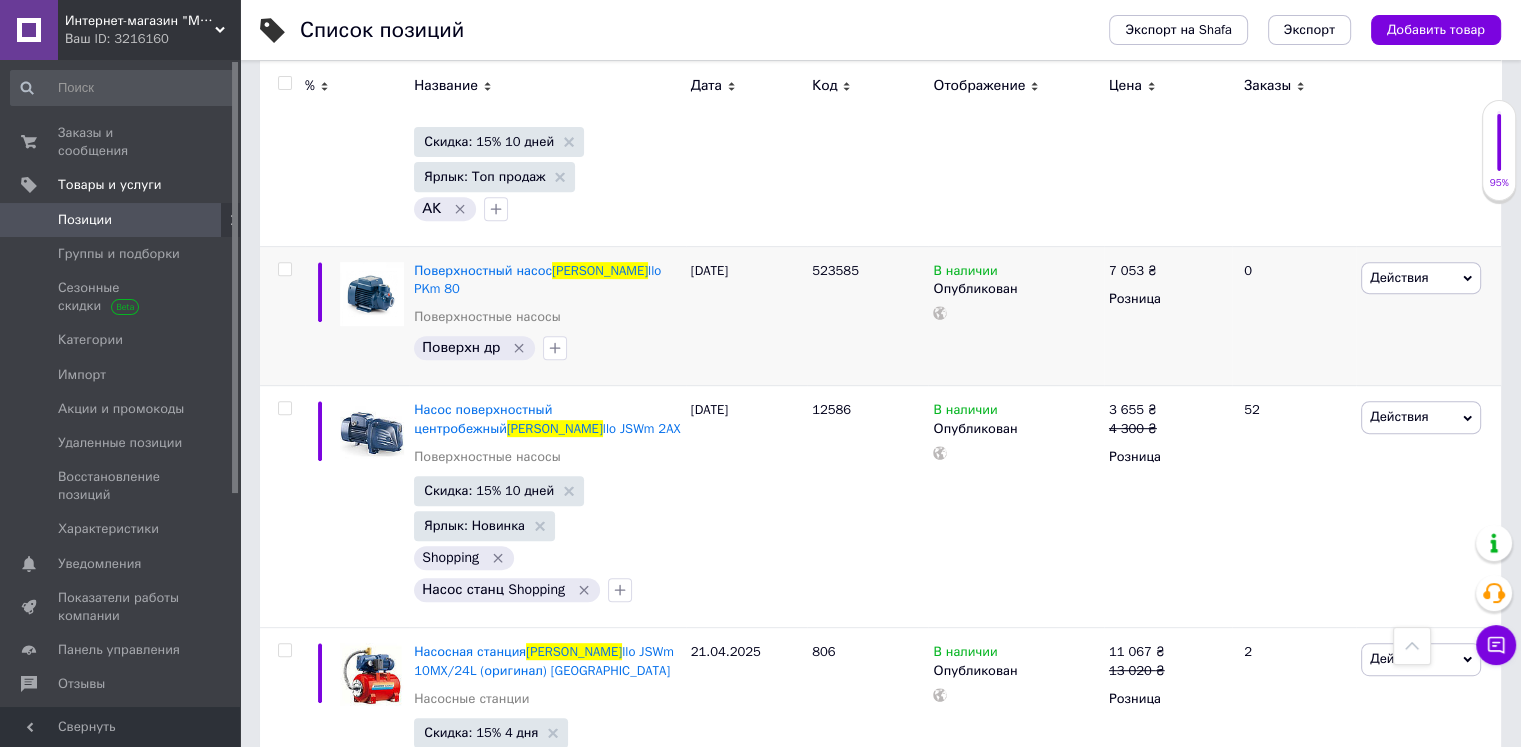 scroll, scrollTop: 788, scrollLeft: 0, axis: vertical 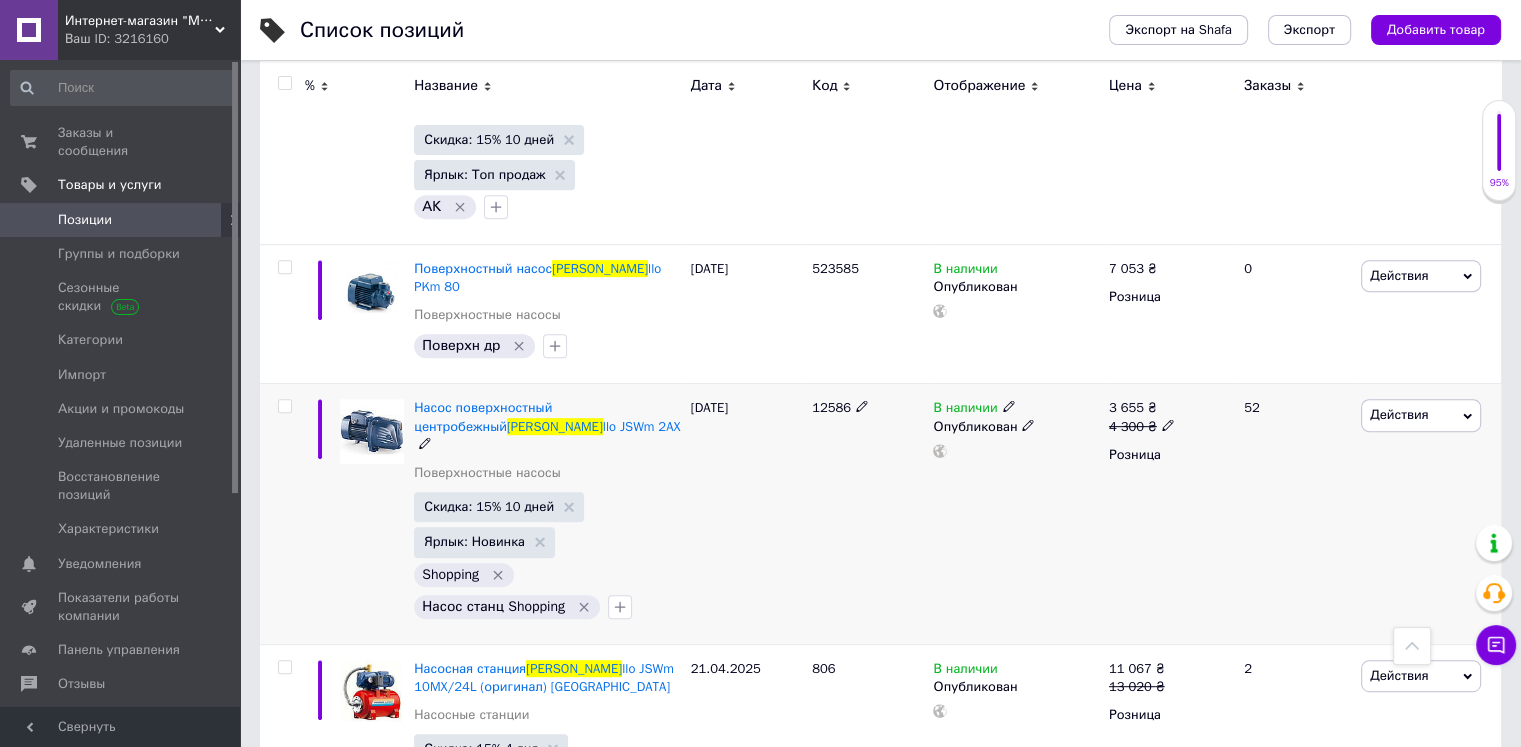 type on "pedro" 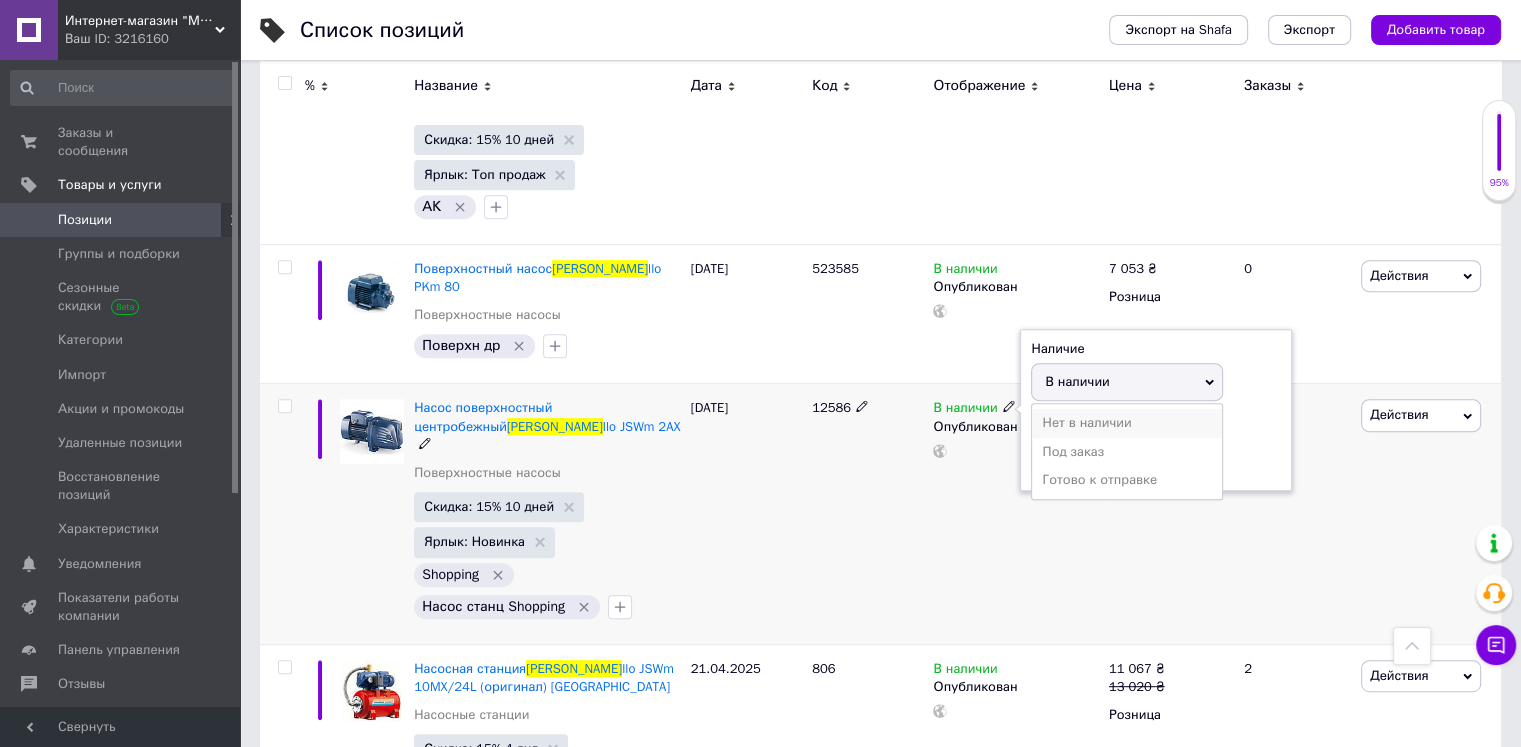 click on "Нет в наличии" at bounding box center [1127, 423] 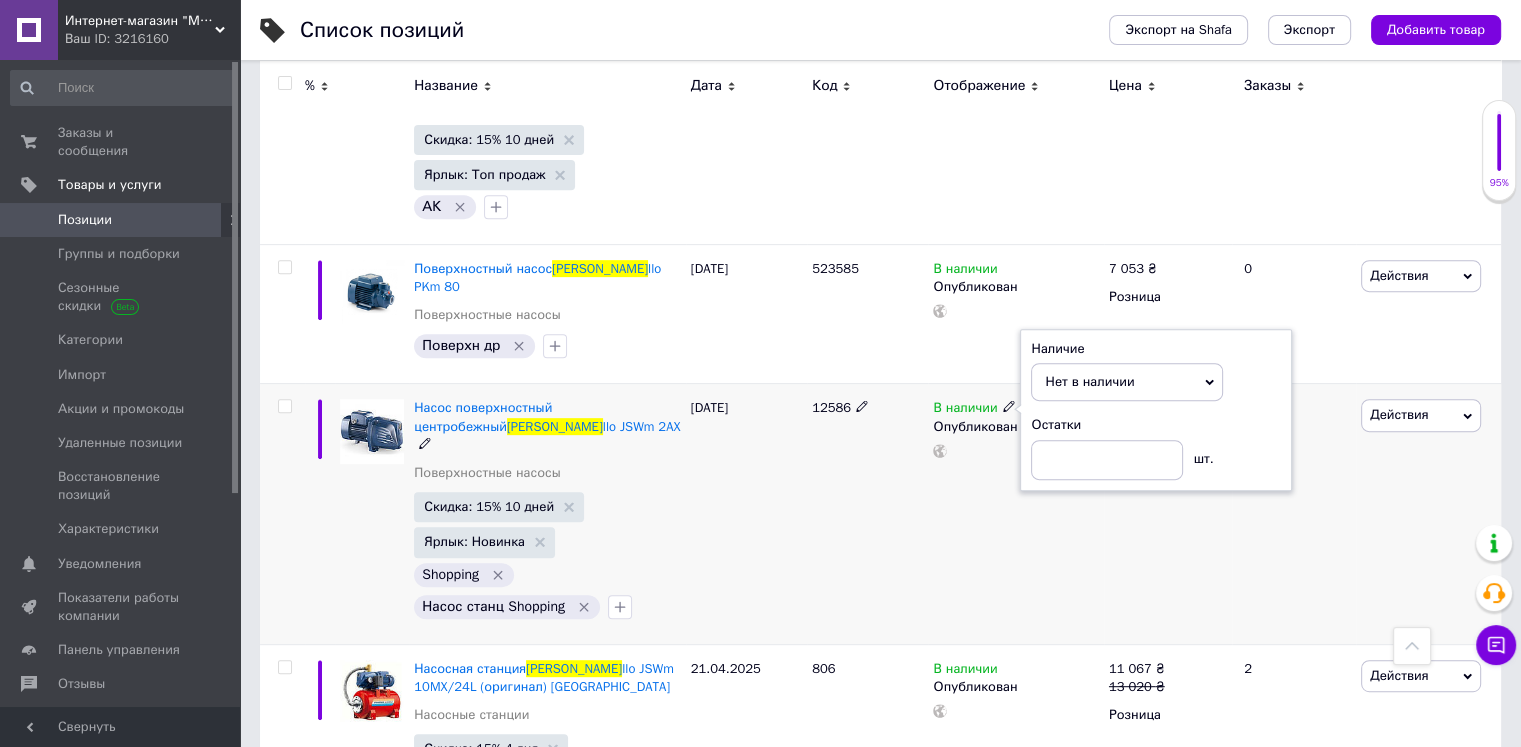click on "52" at bounding box center [1294, 514] 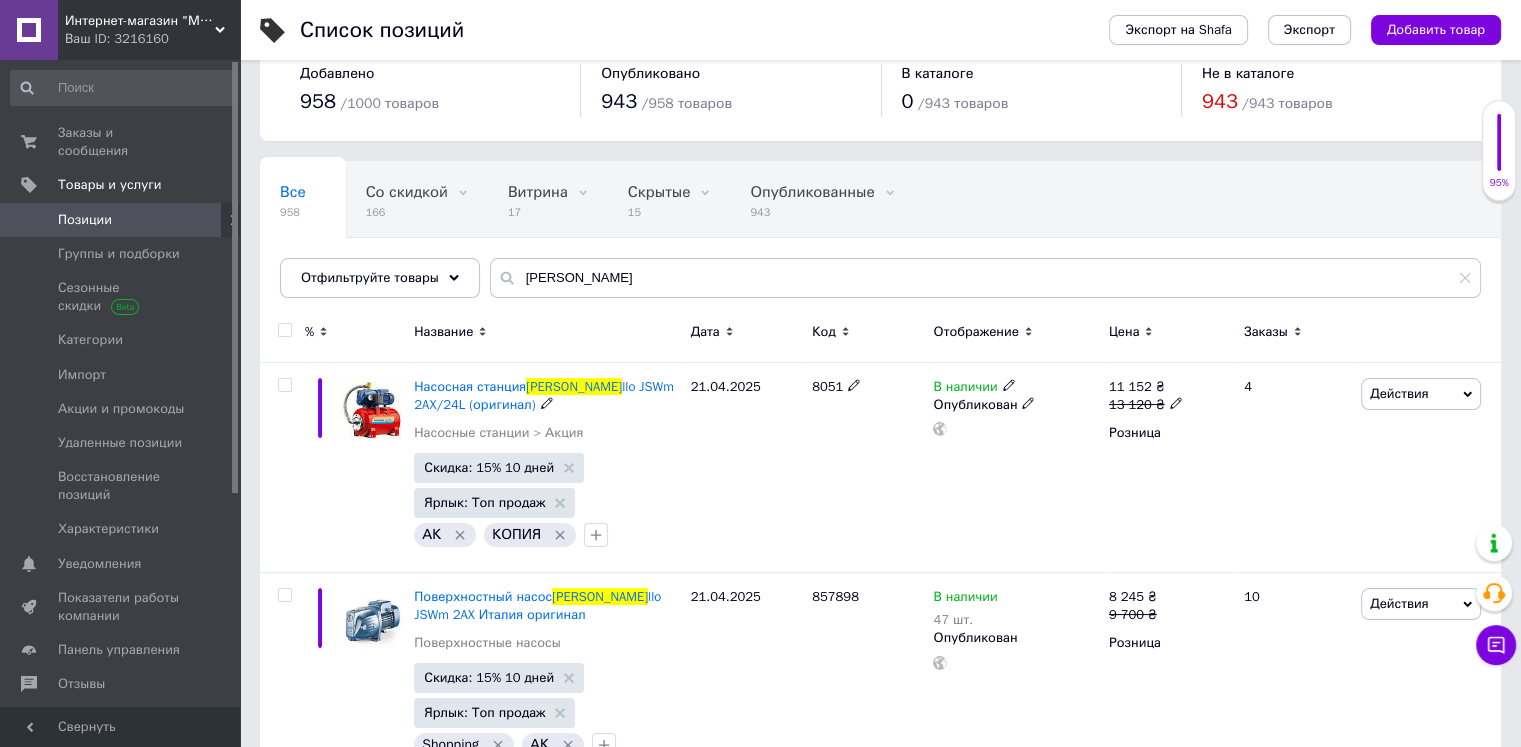 scroll, scrollTop: 0, scrollLeft: 0, axis: both 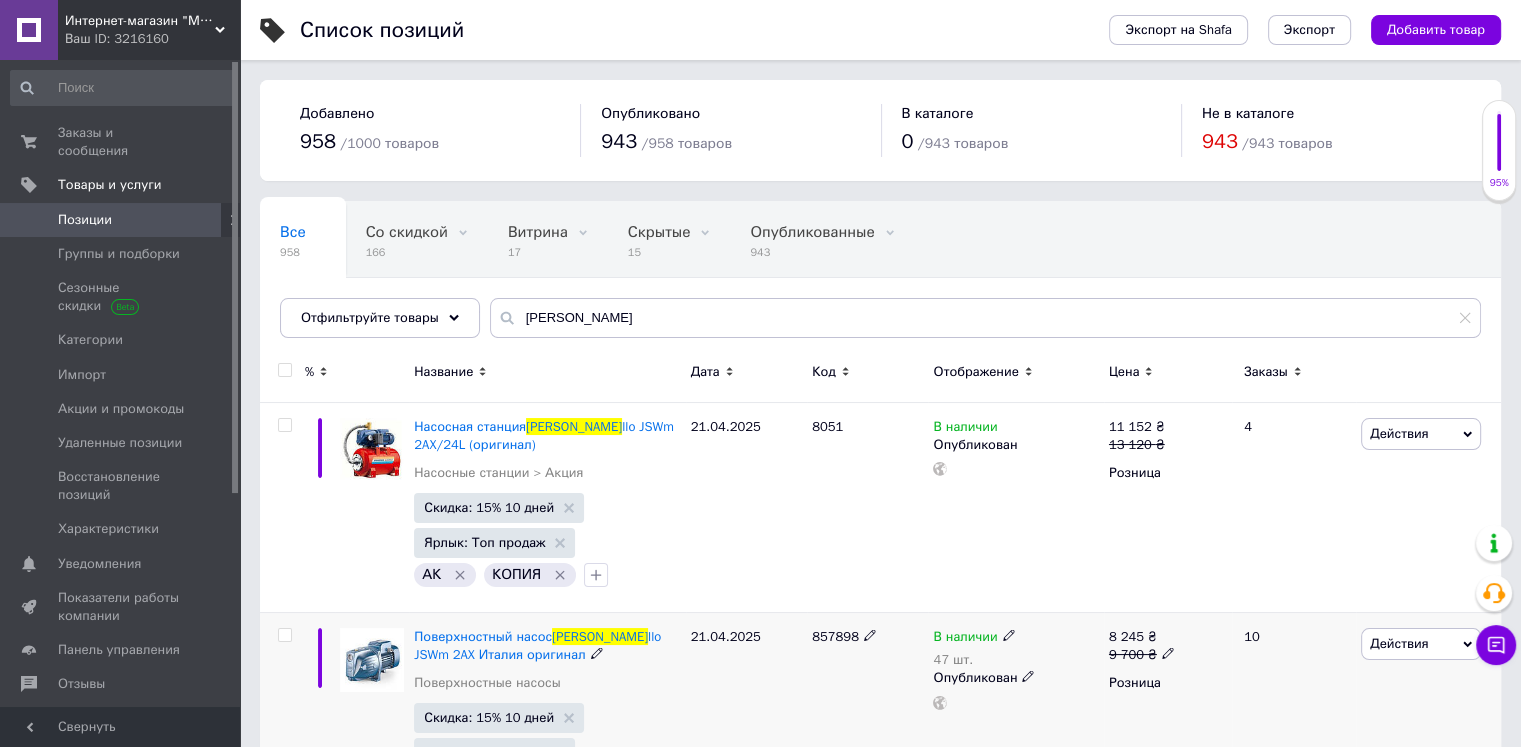 click 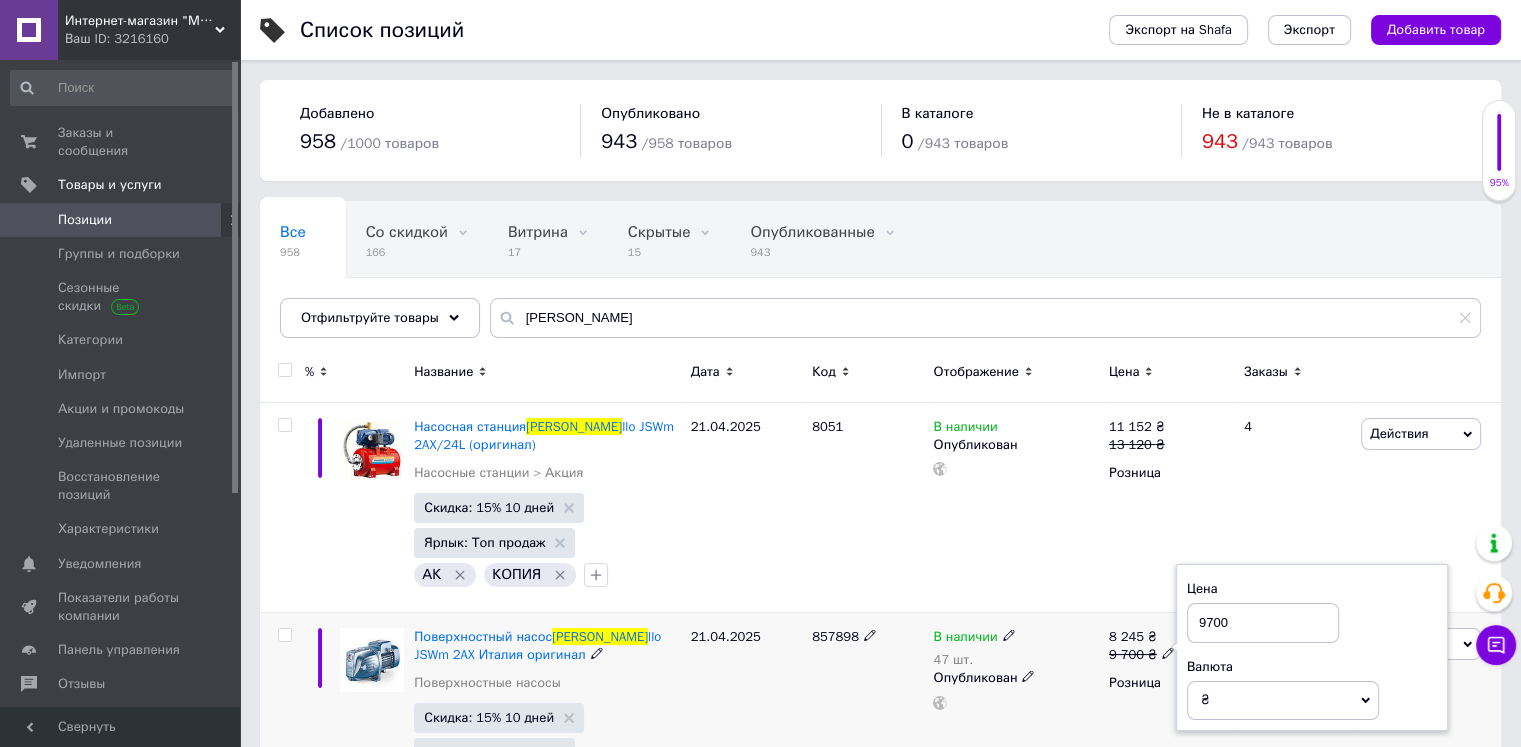click on "9700" at bounding box center (1263, 623) 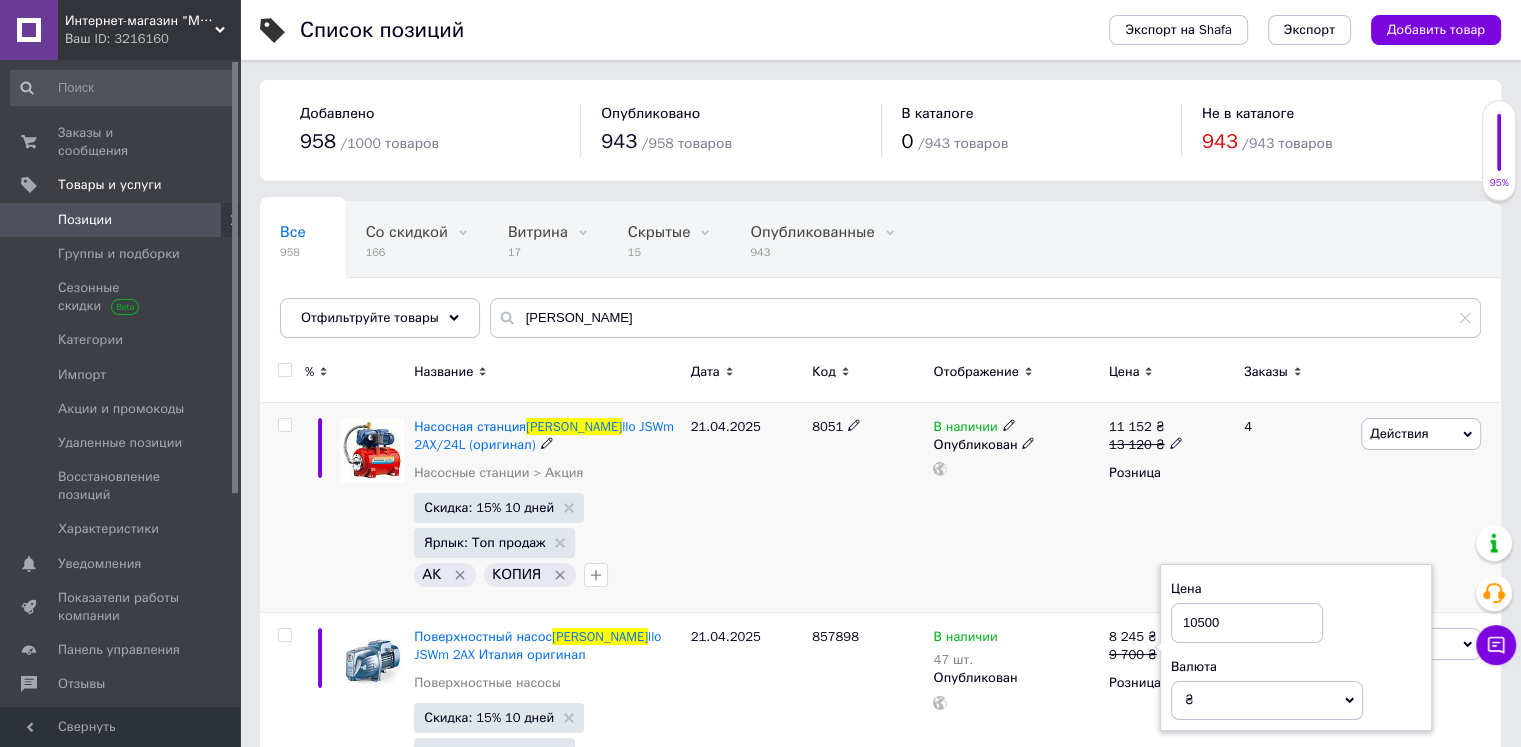 type on "10500" 